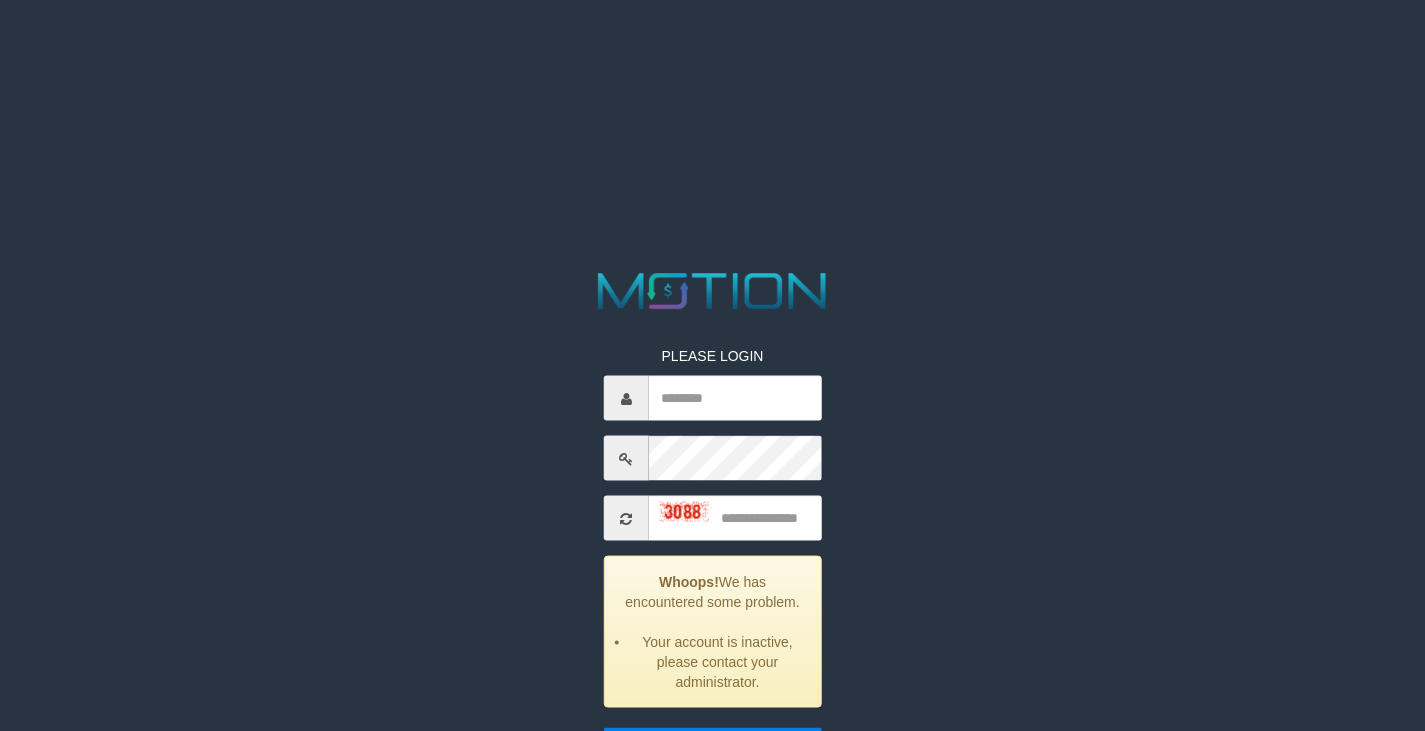 scroll, scrollTop: 0, scrollLeft: 0, axis: both 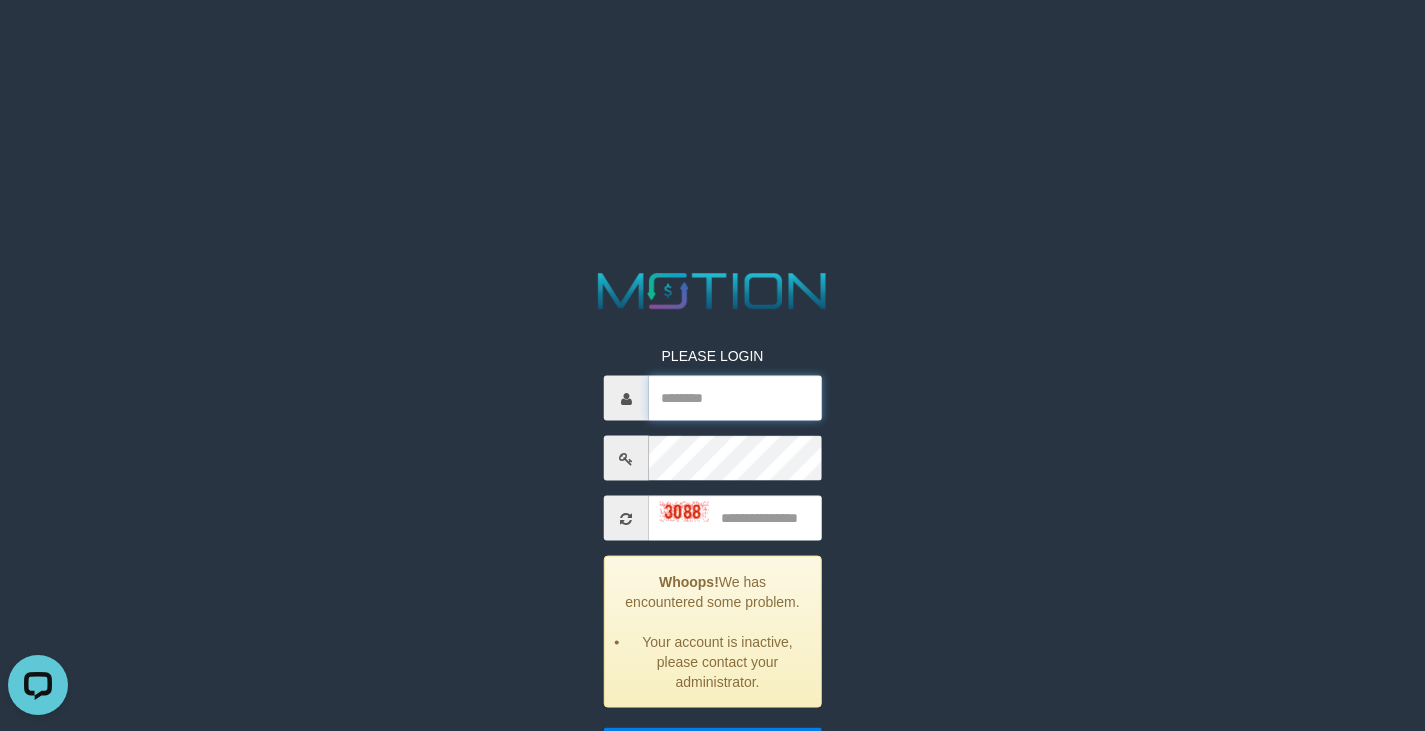 type on "********" 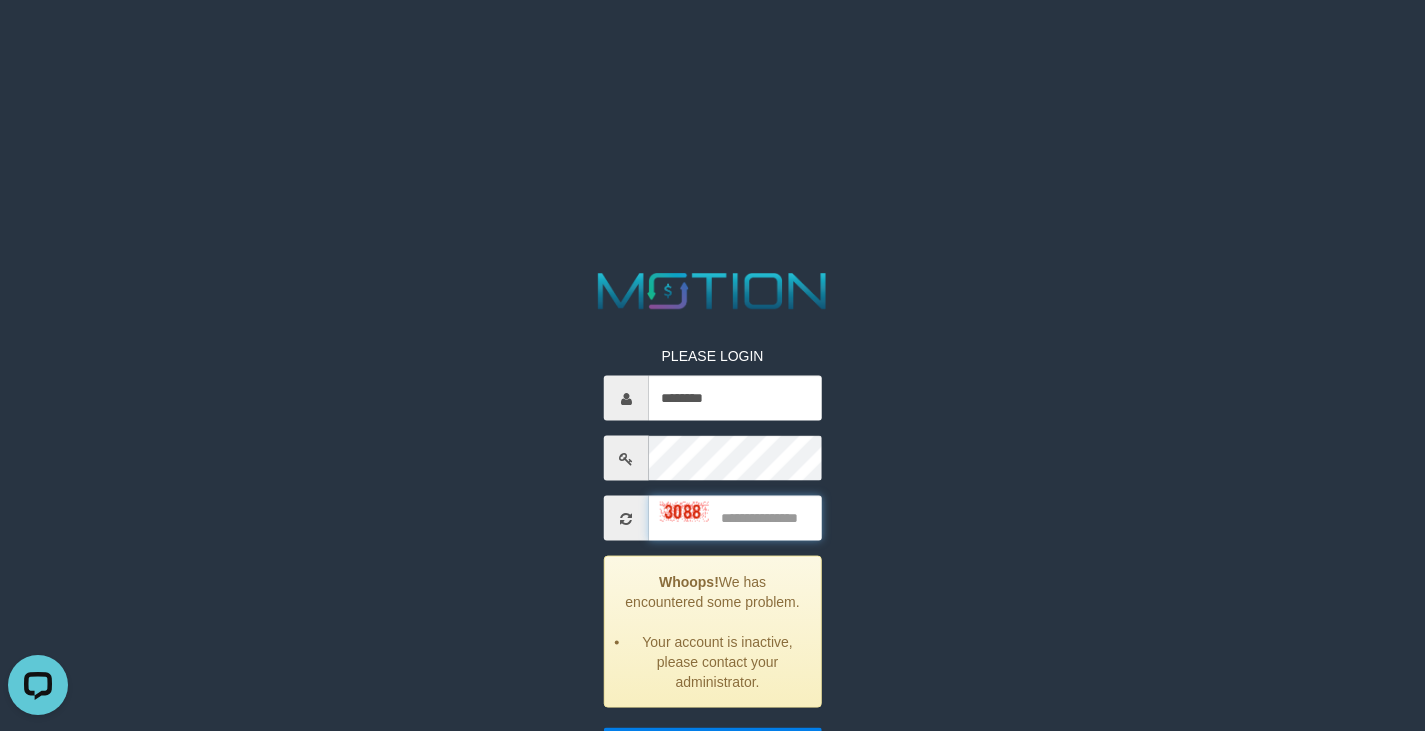 click at bounding box center [735, 518] 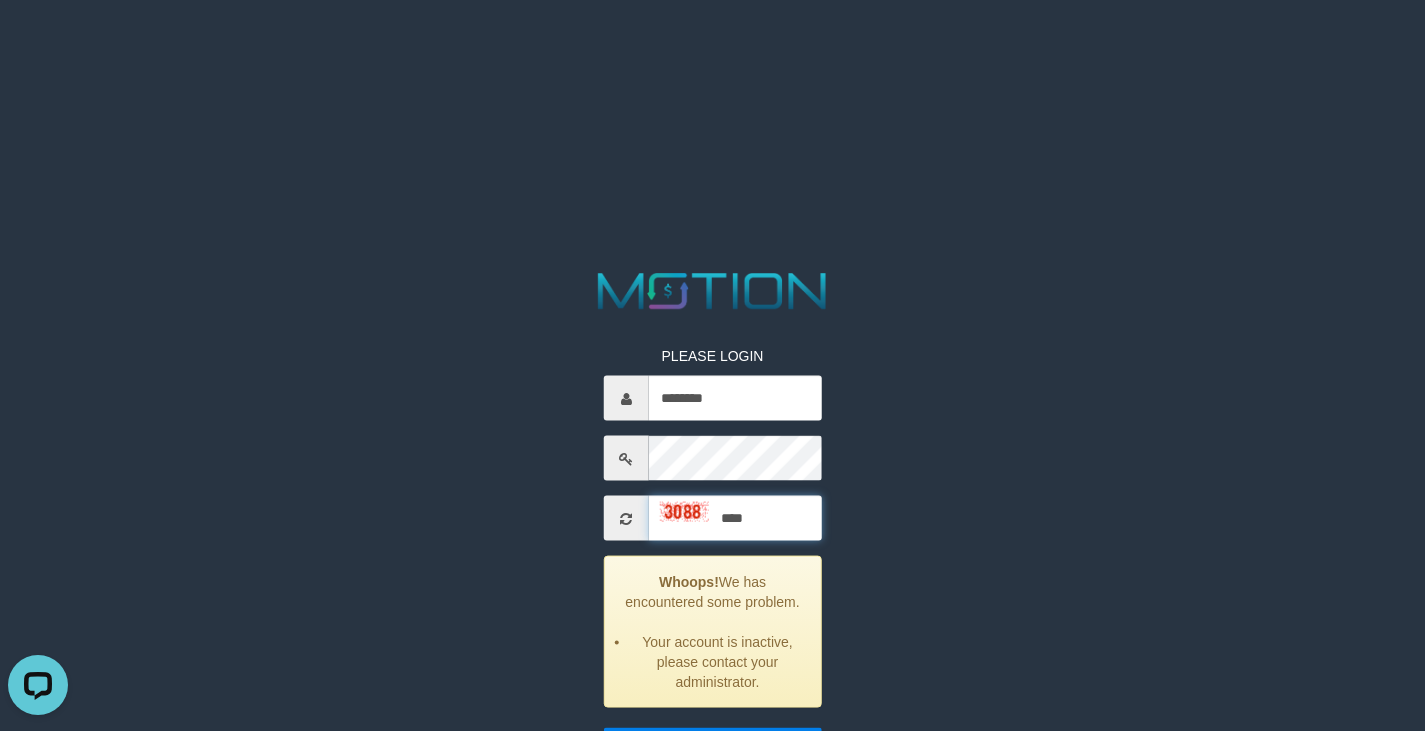 type on "****" 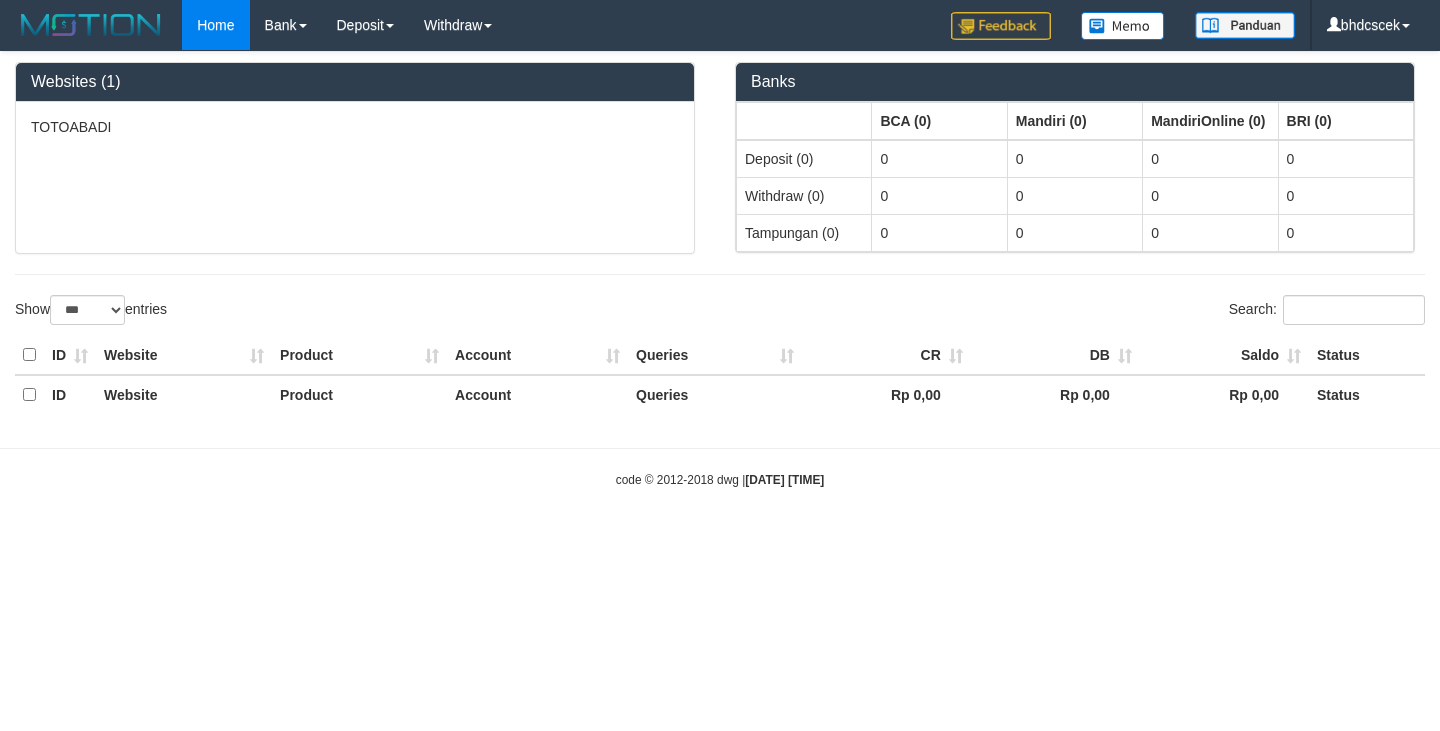 select on "***" 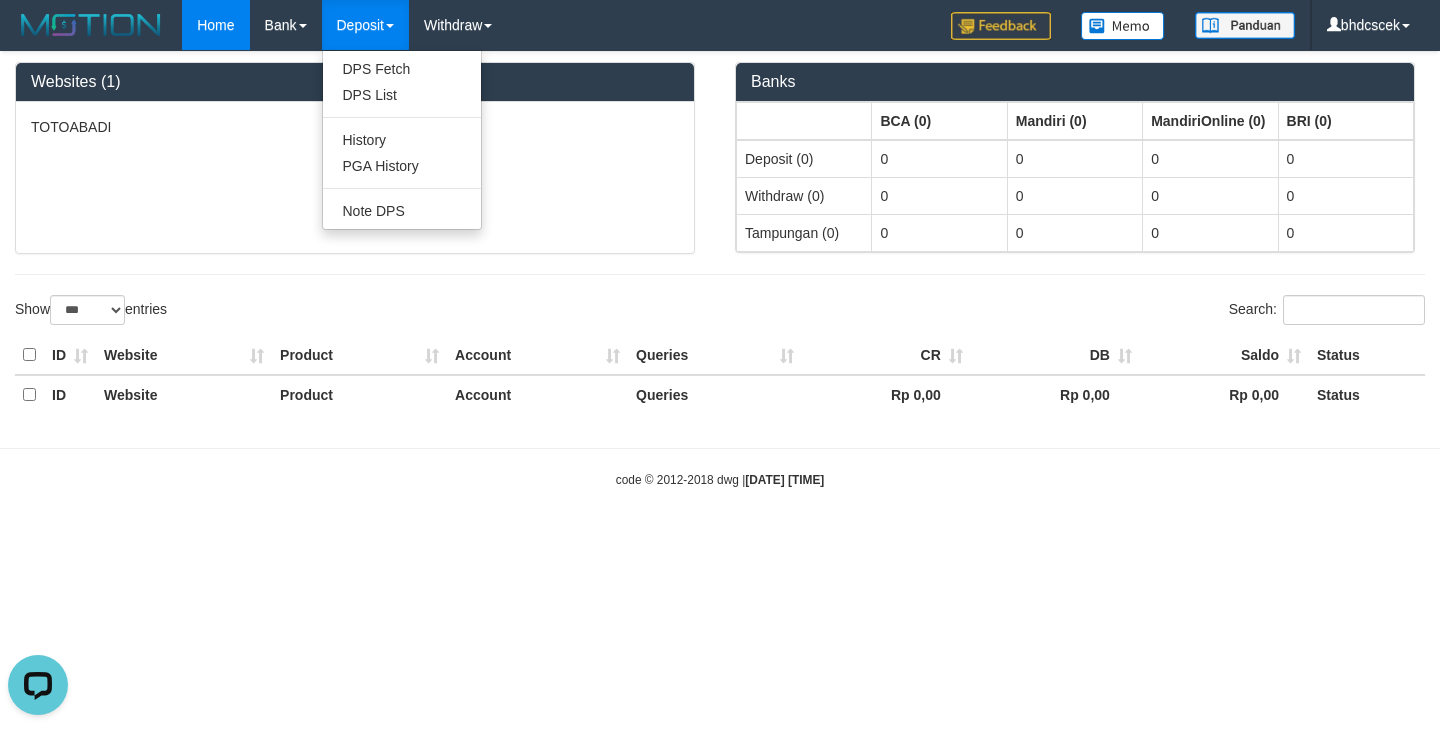 scroll, scrollTop: 0, scrollLeft: 0, axis: both 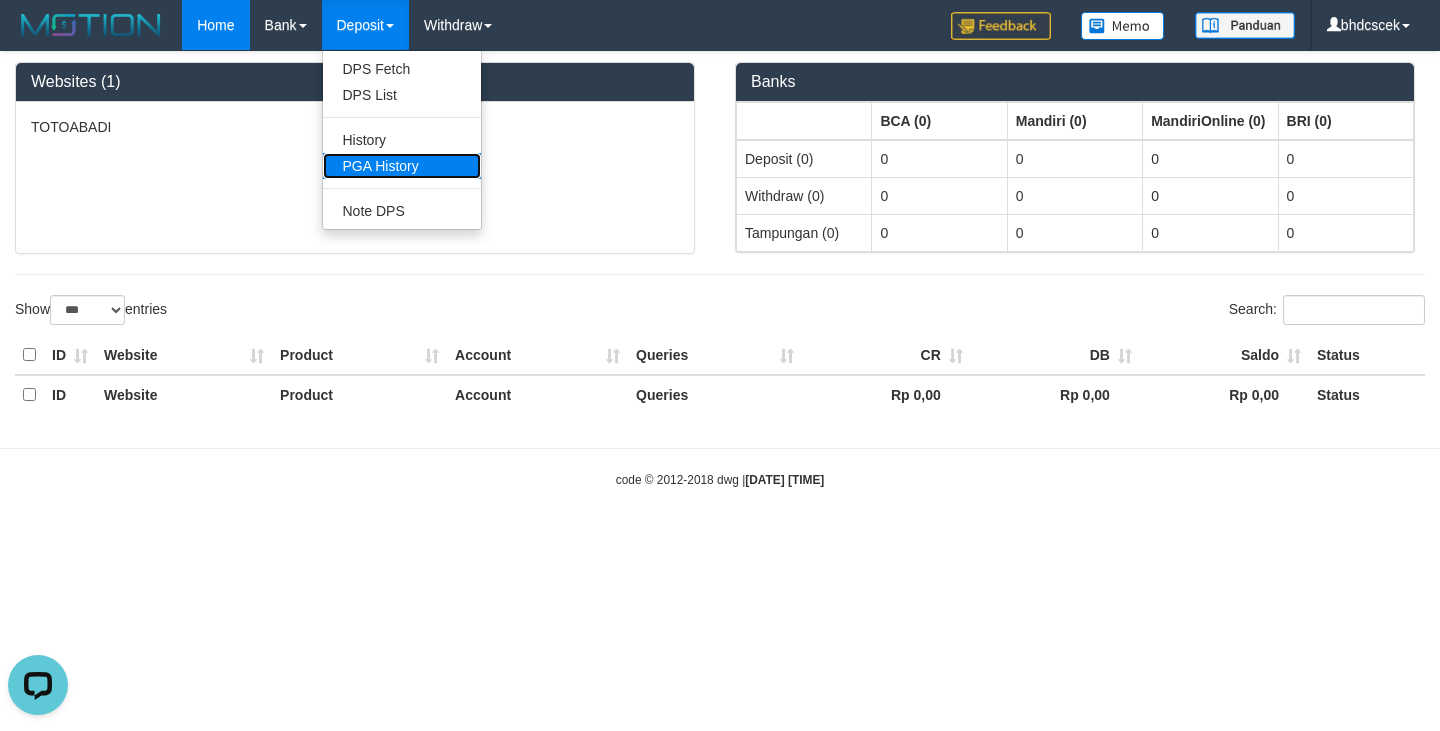 click on "PGA History" at bounding box center (402, 166) 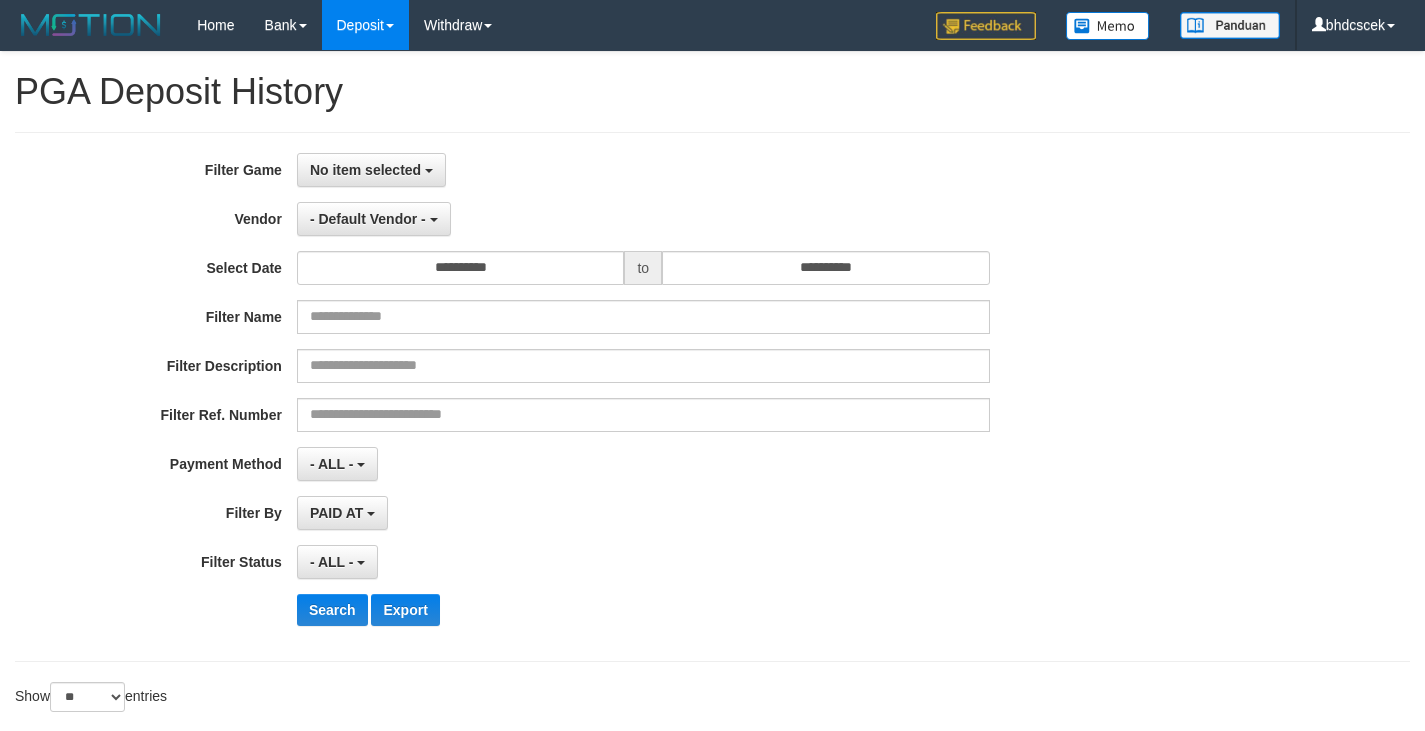 select 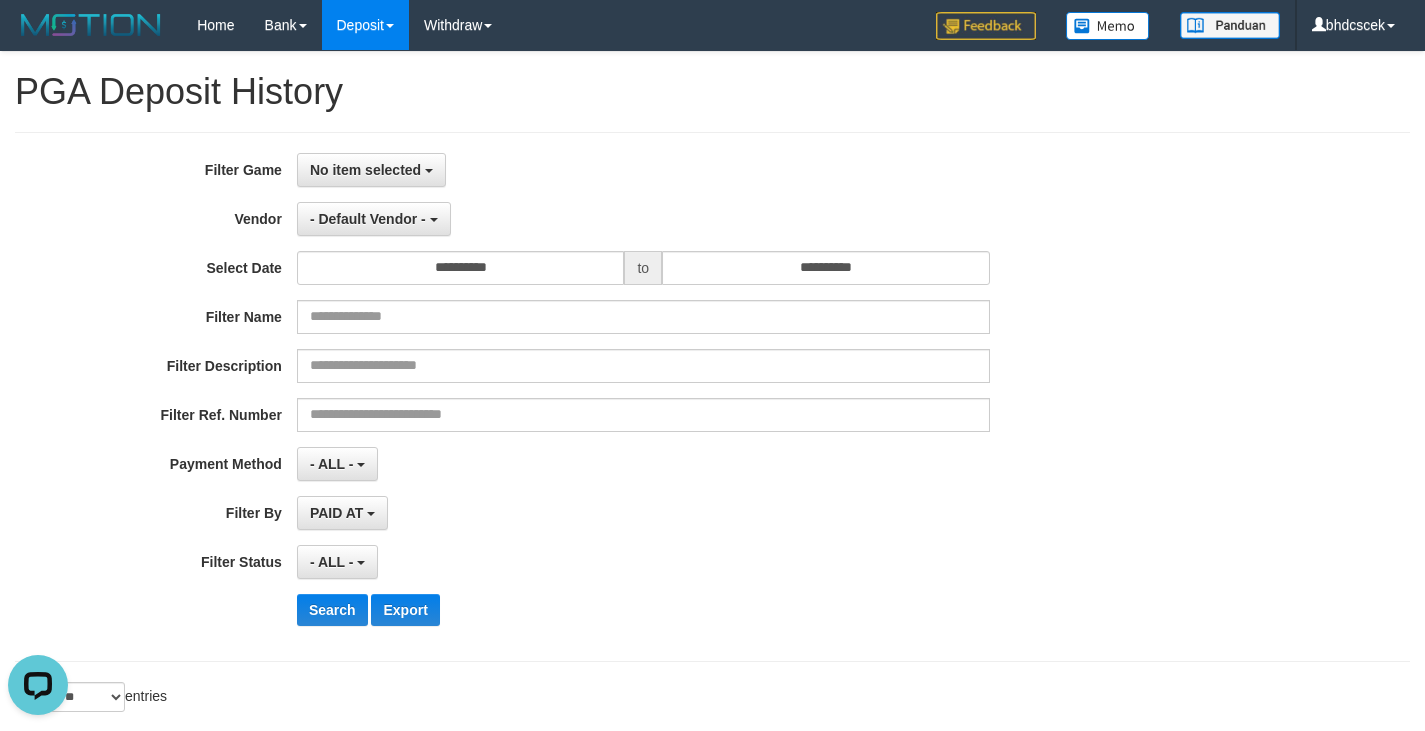 scroll, scrollTop: 0, scrollLeft: 0, axis: both 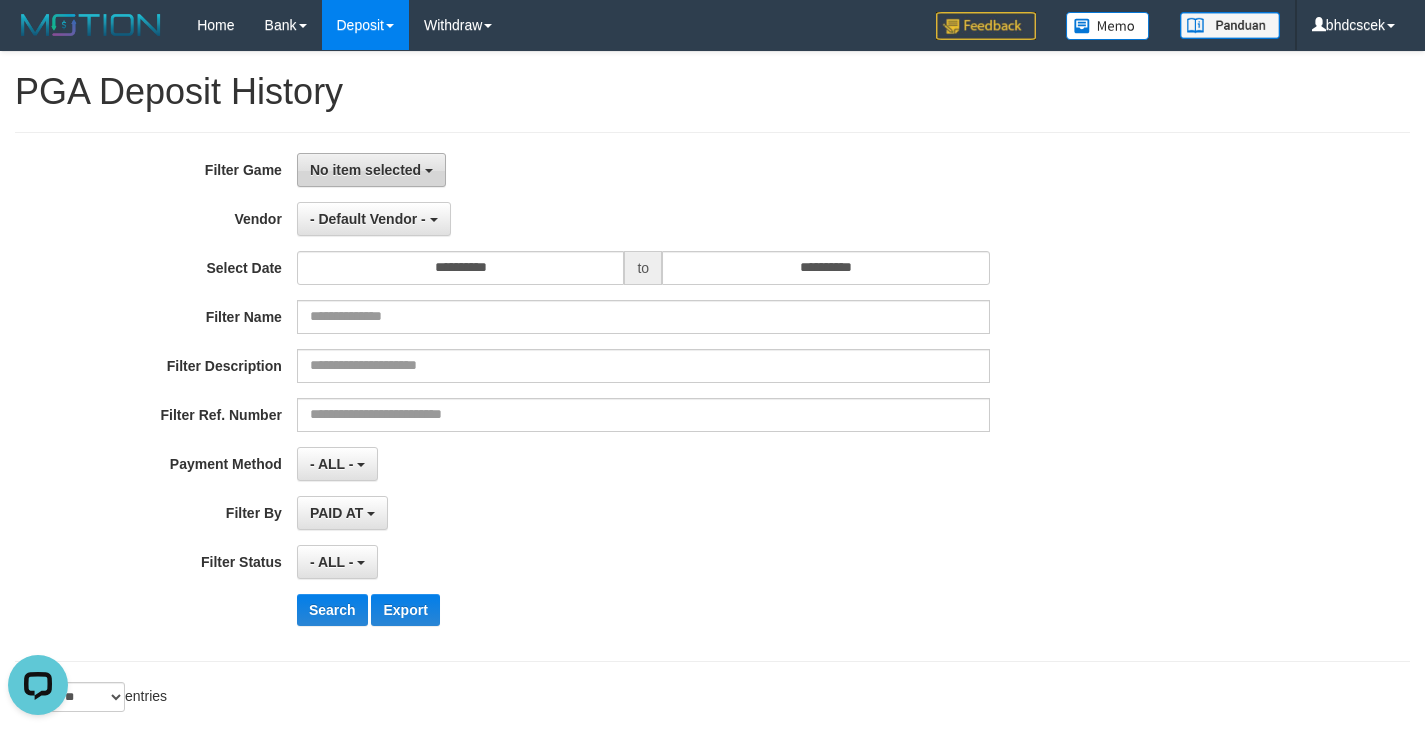 click on "No item selected" at bounding box center (371, 170) 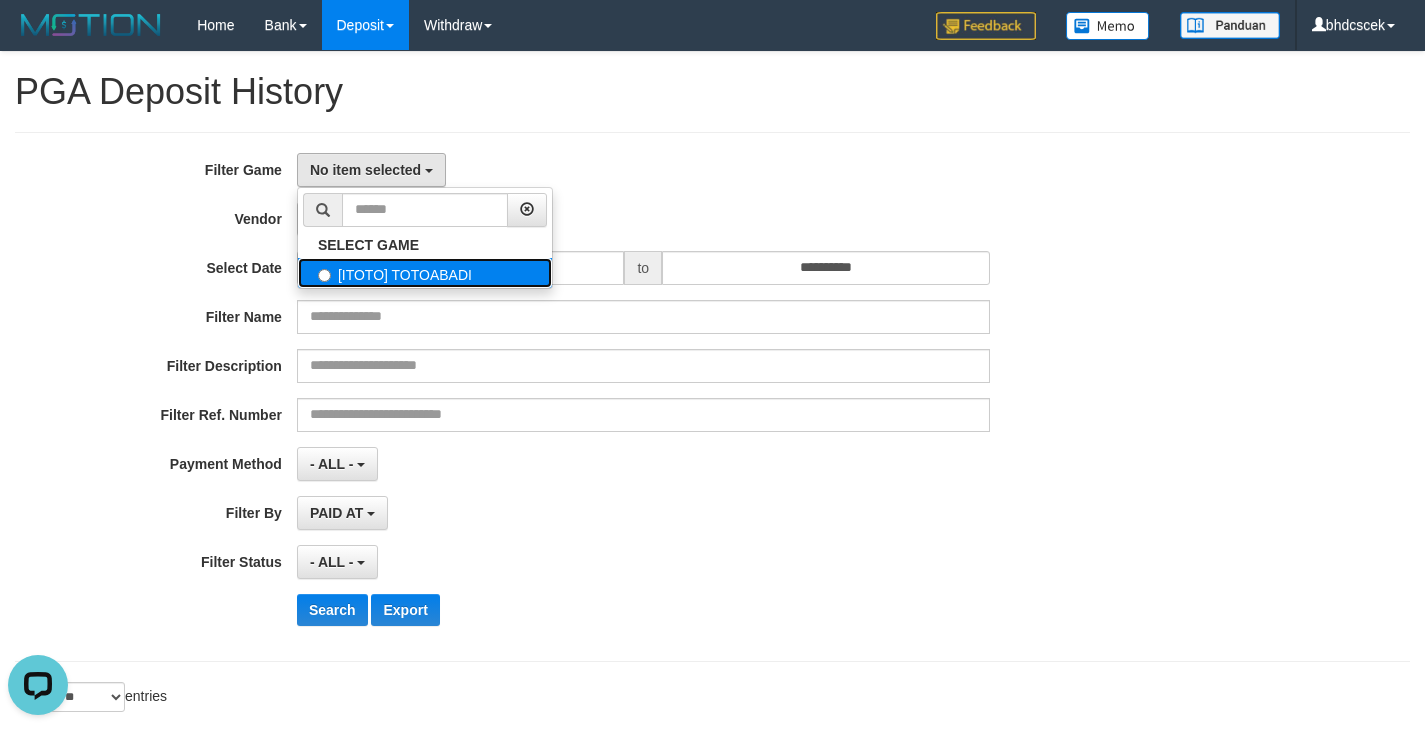 click on "[ITOTO] TOTOABADI" at bounding box center [425, 273] 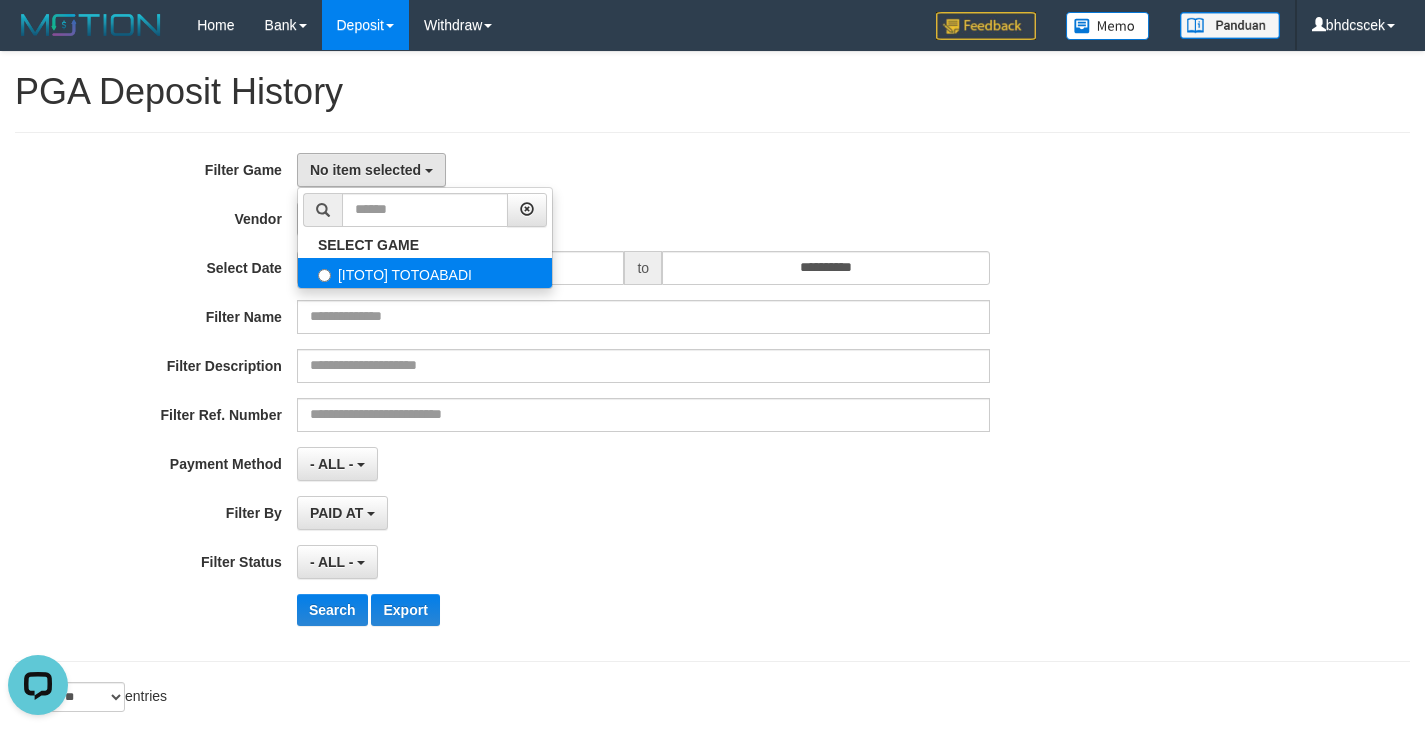 select on "****" 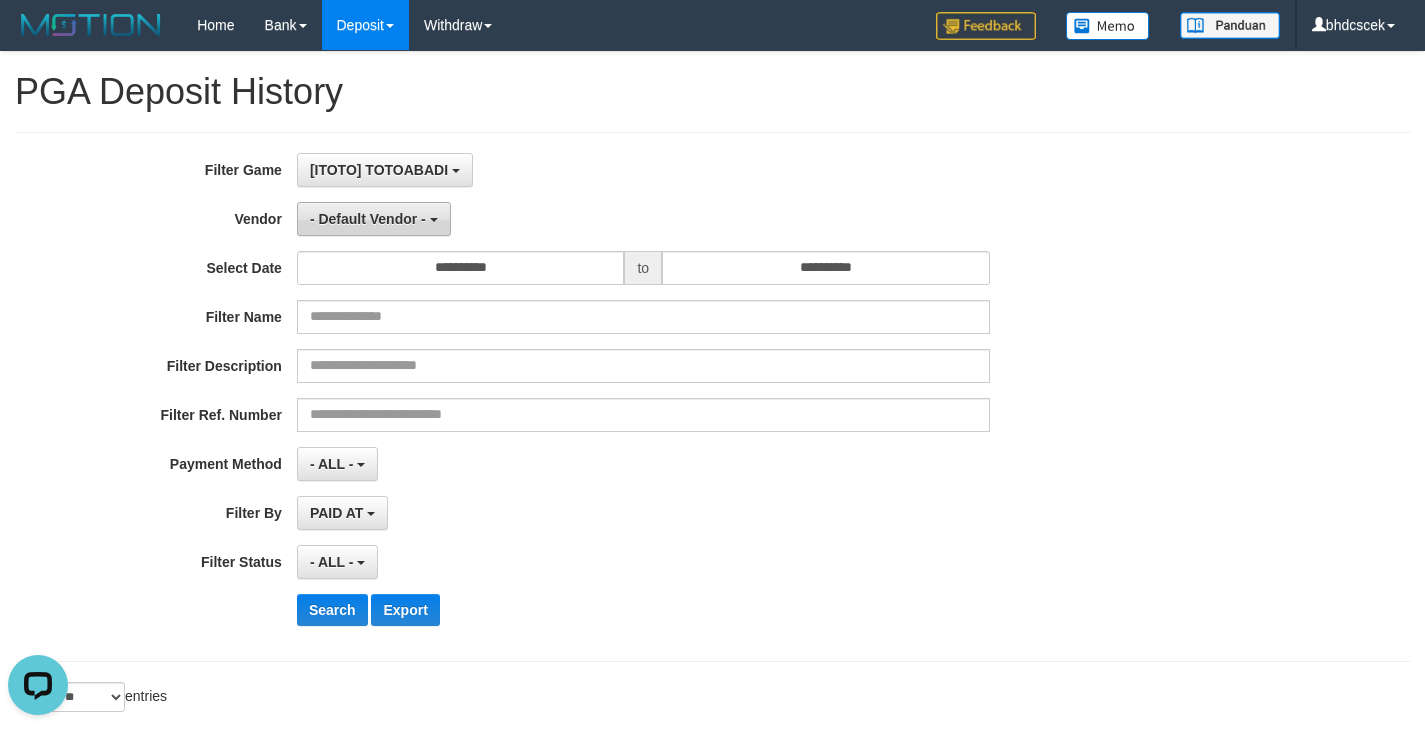 click on "- Default Vendor -" at bounding box center [368, 219] 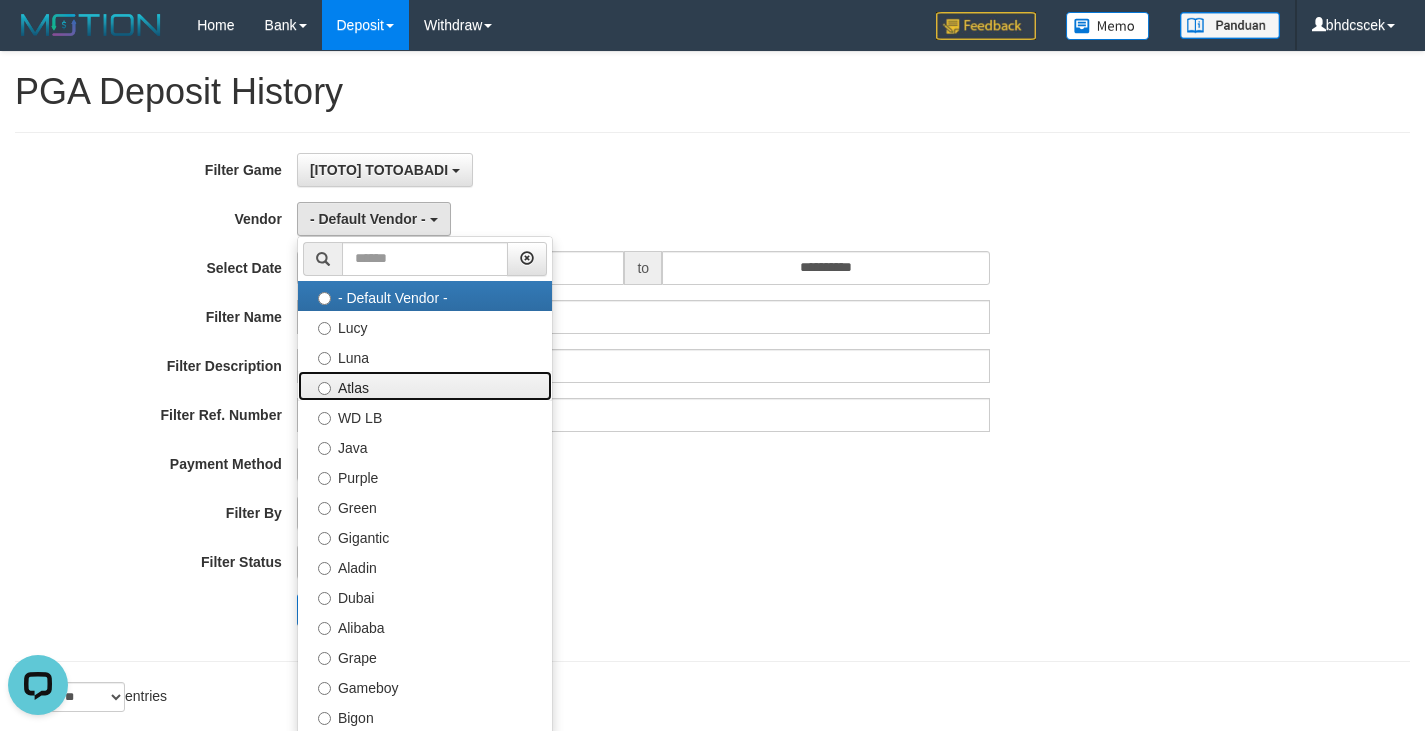 drag, startPoint x: 418, startPoint y: 397, endPoint x: 421, endPoint y: 385, distance: 12.369317 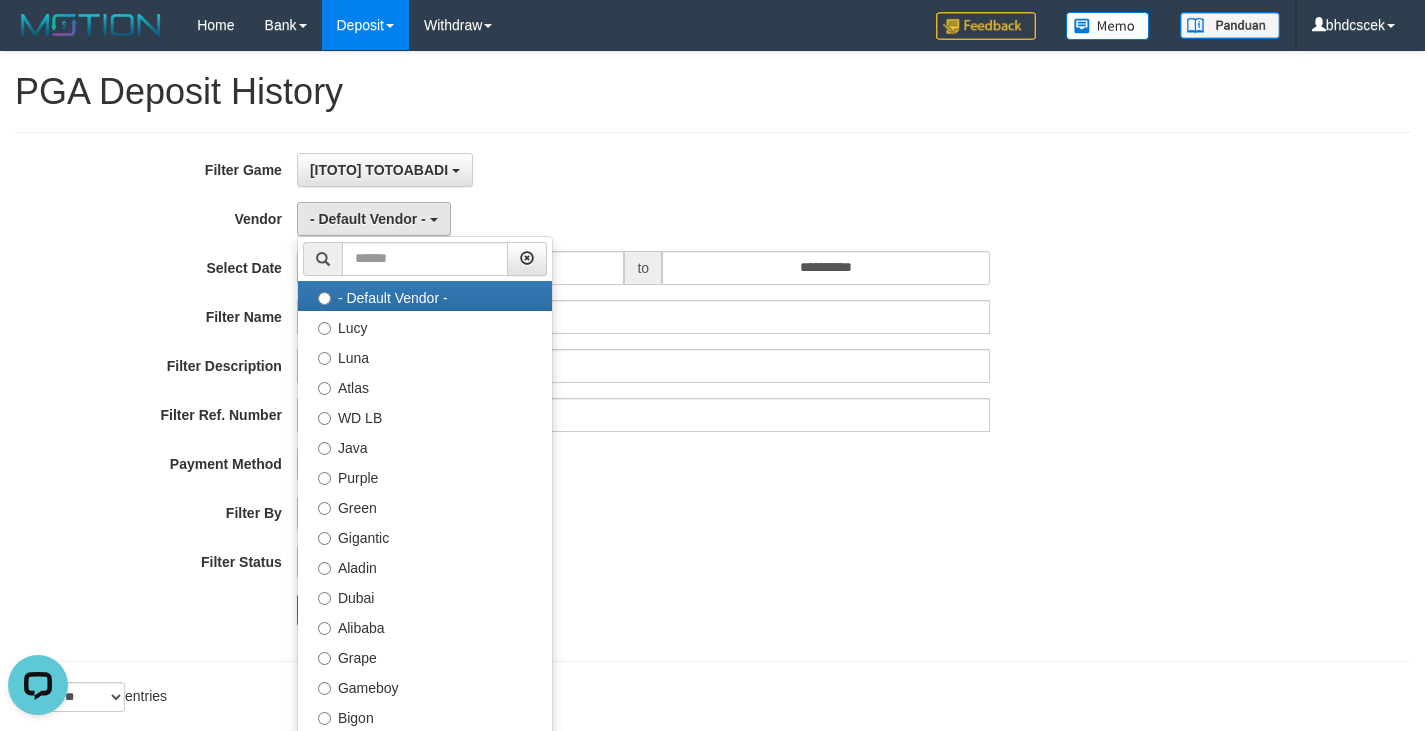 select on "**********" 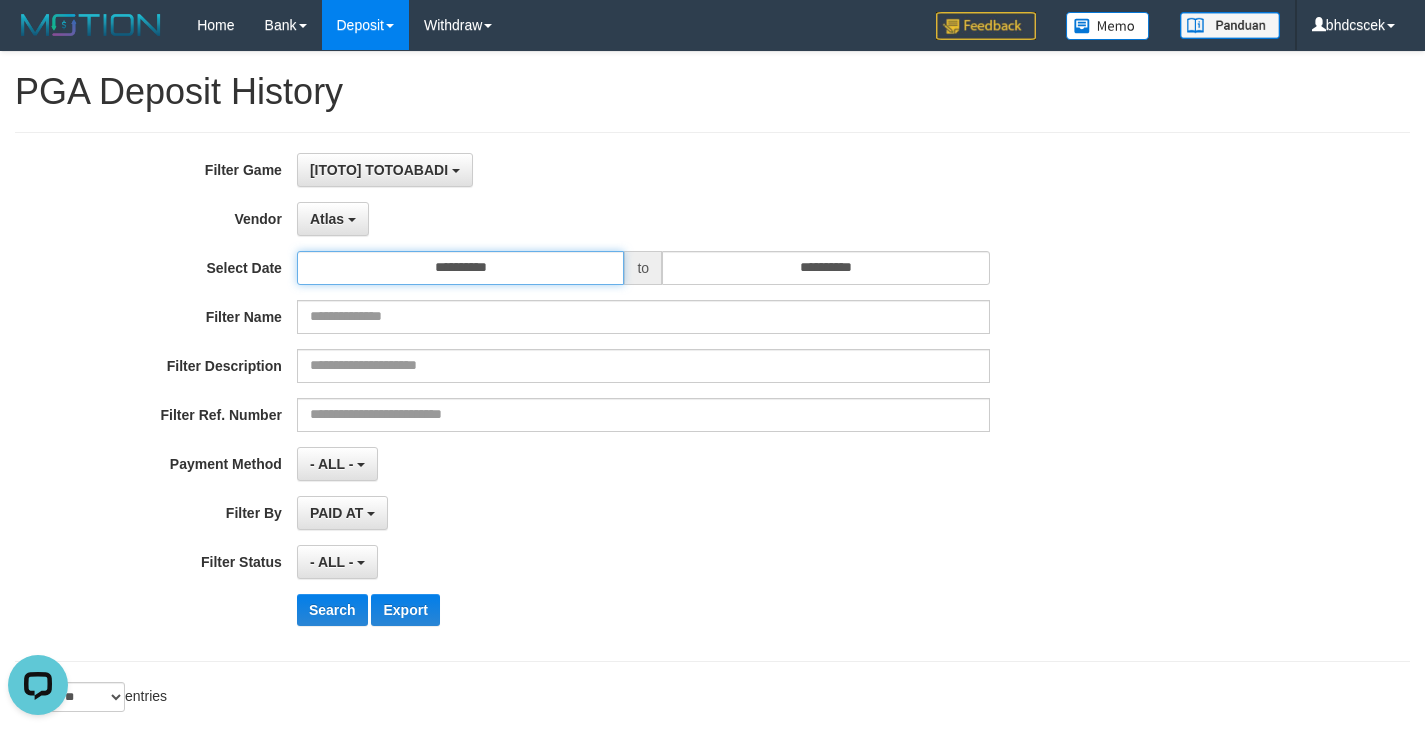click on "**********" at bounding box center [461, 268] 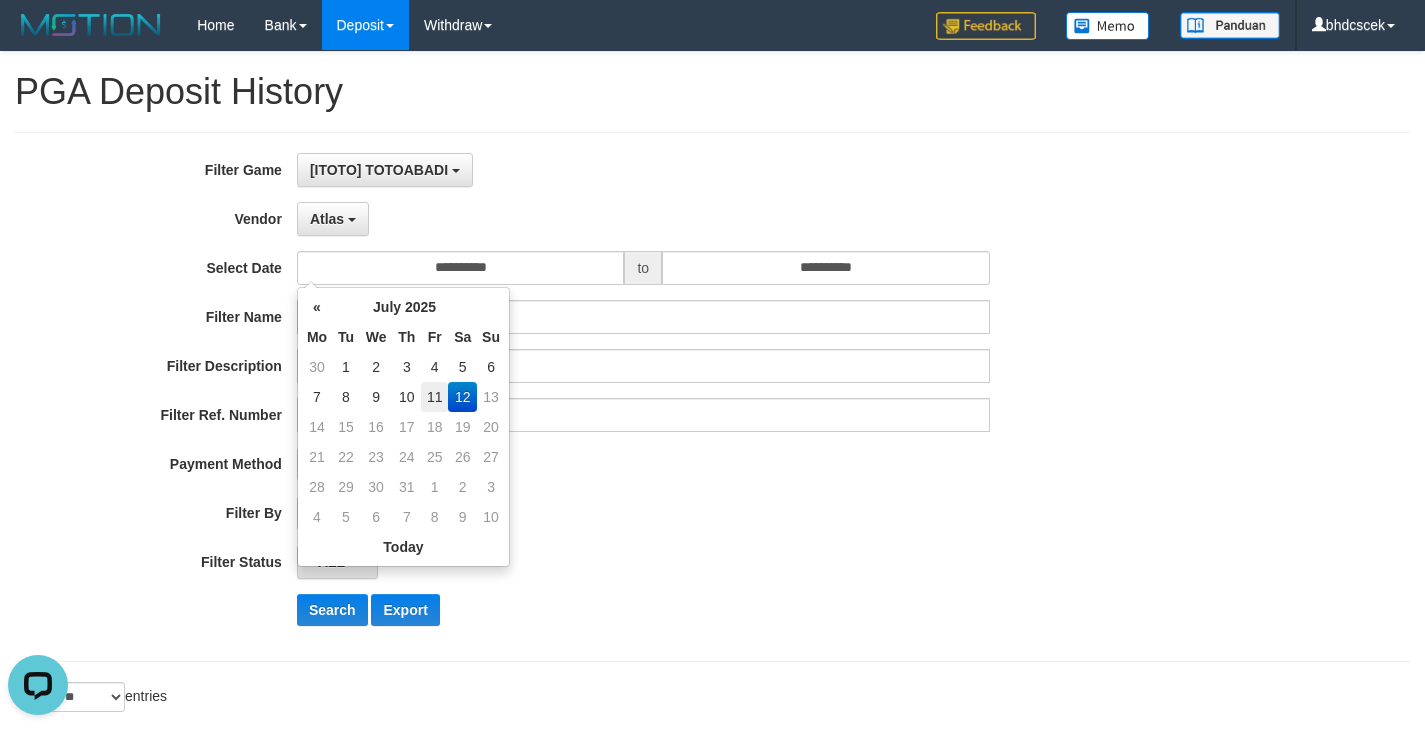 click on "11" at bounding box center (434, 397) 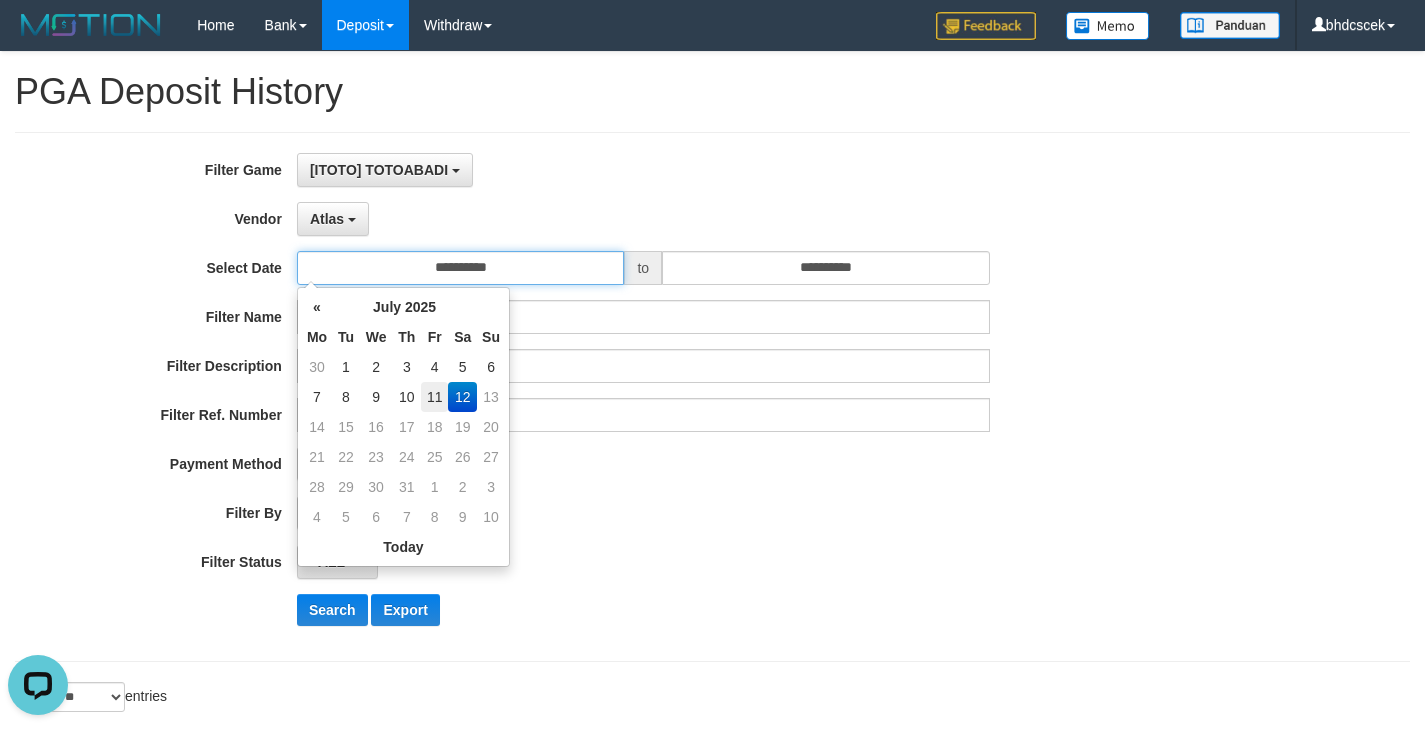 type on "**********" 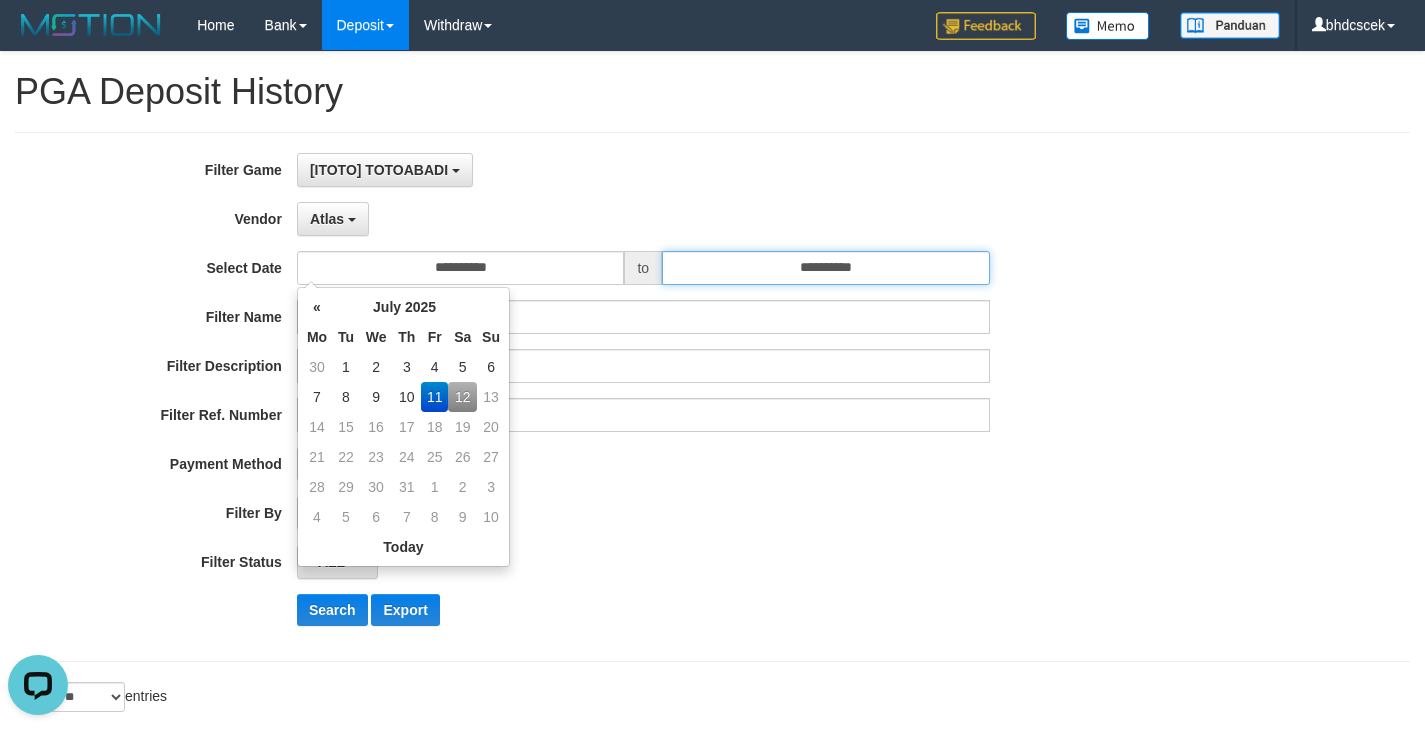 click on "**********" at bounding box center (826, 268) 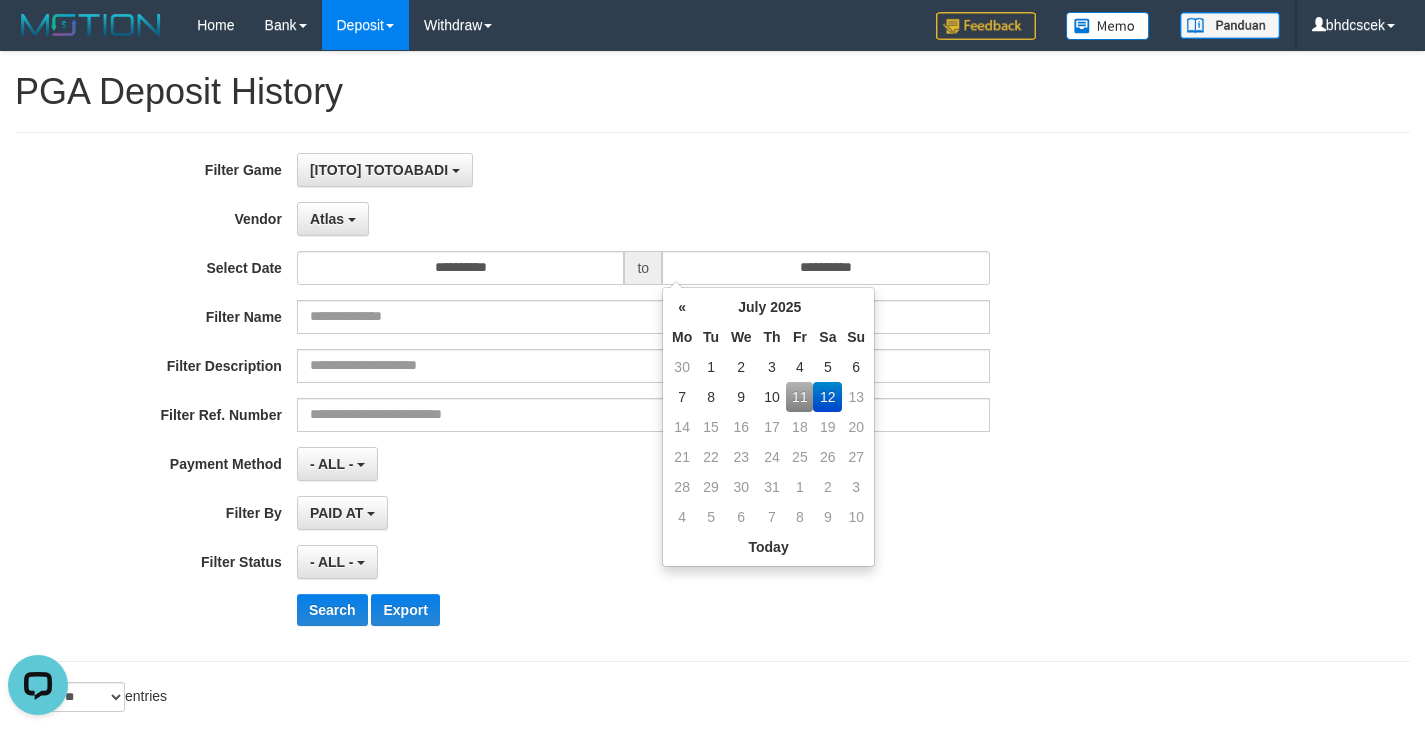 click on "11" at bounding box center [799, 397] 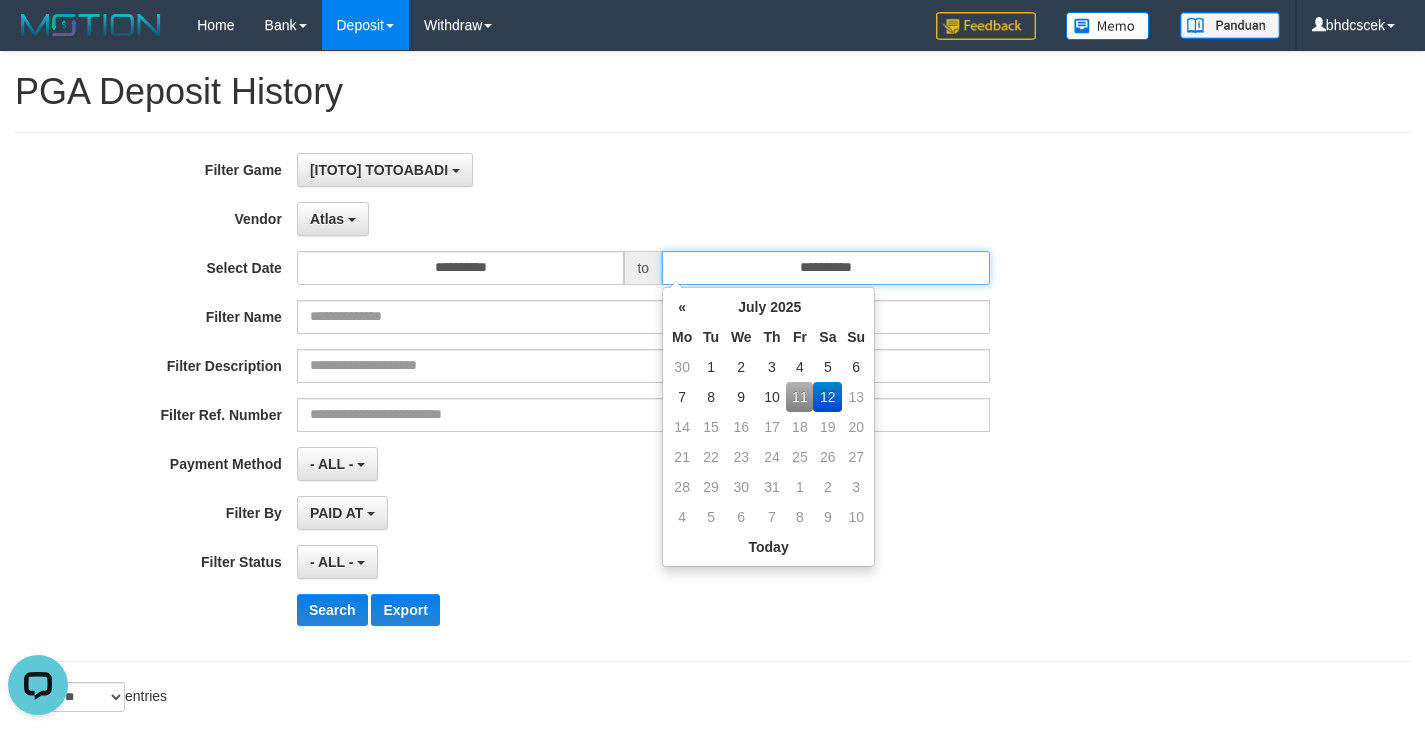 type on "**********" 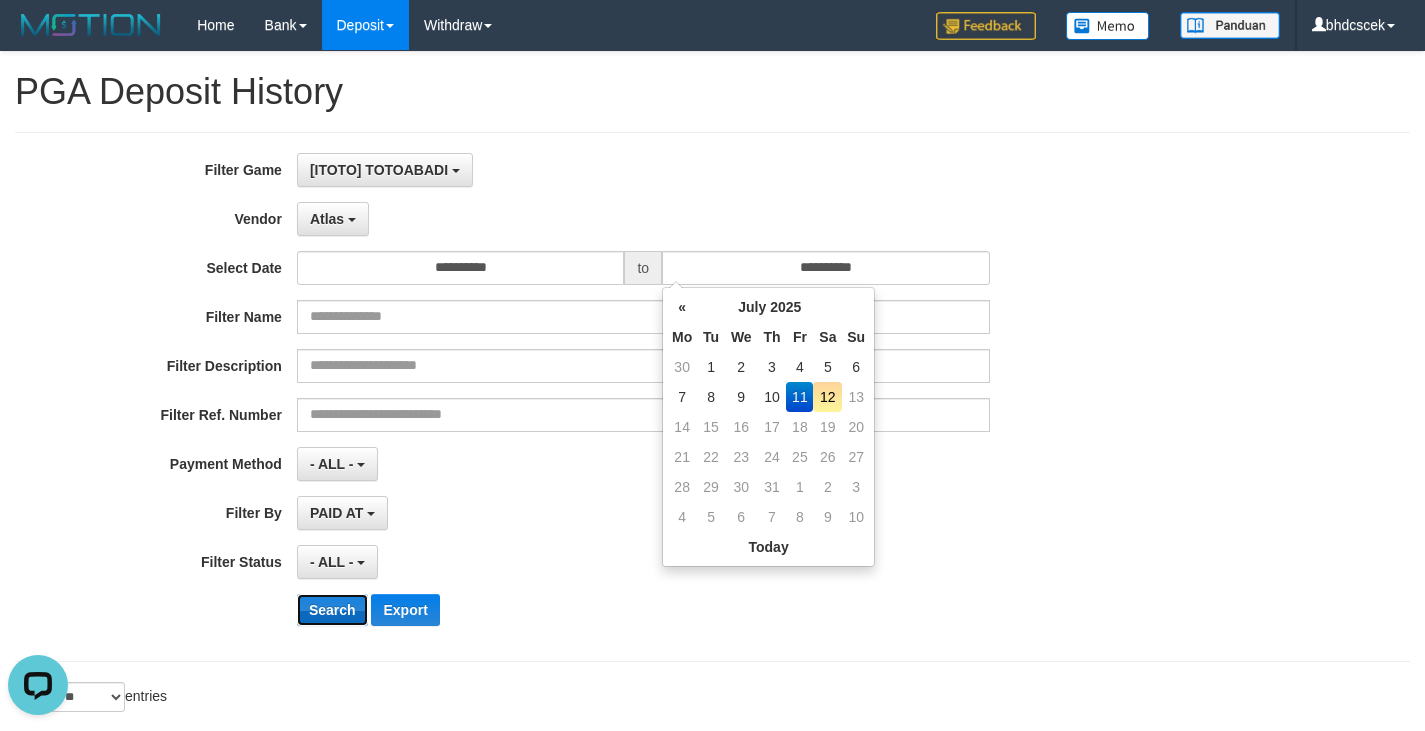 click on "Search" at bounding box center (332, 610) 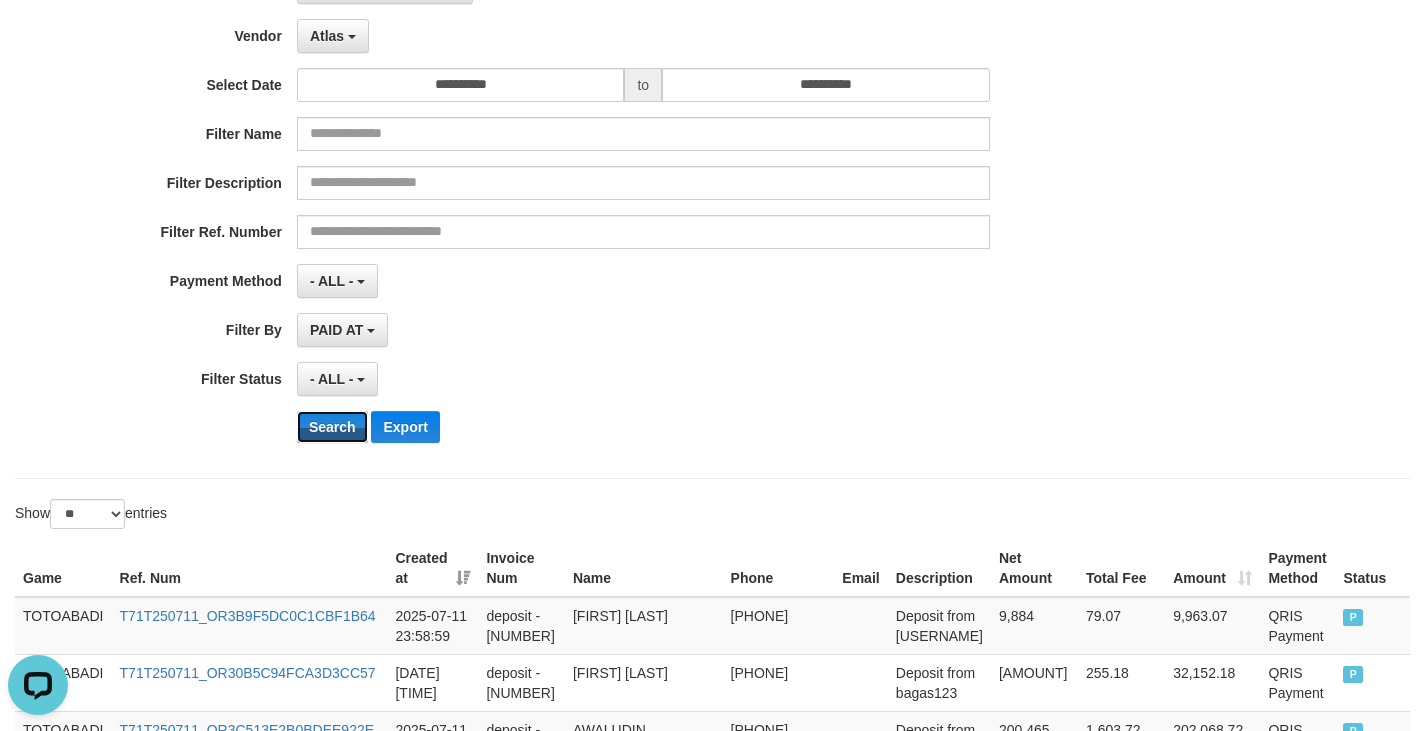 scroll, scrollTop: 165, scrollLeft: 0, axis: vertical 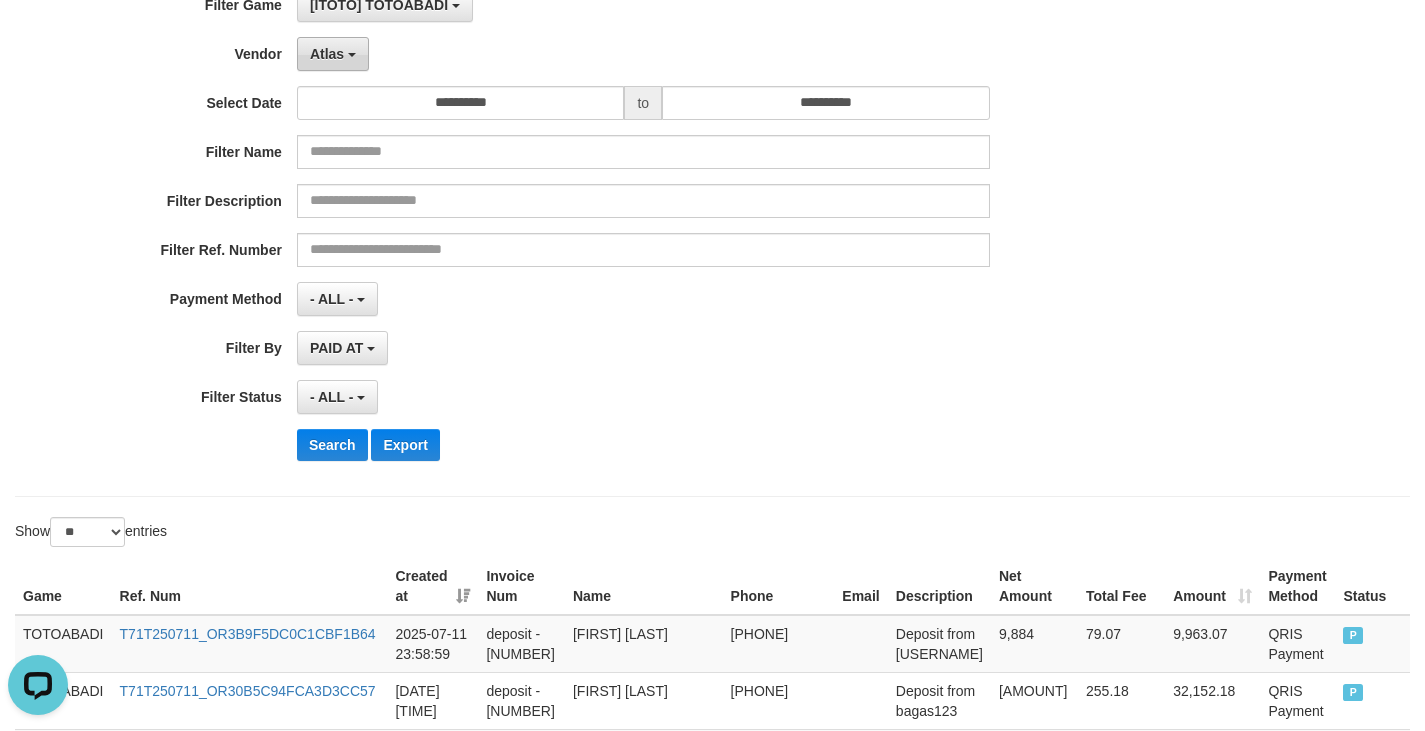 click on "Atlas" at bounding box center (327, 54) 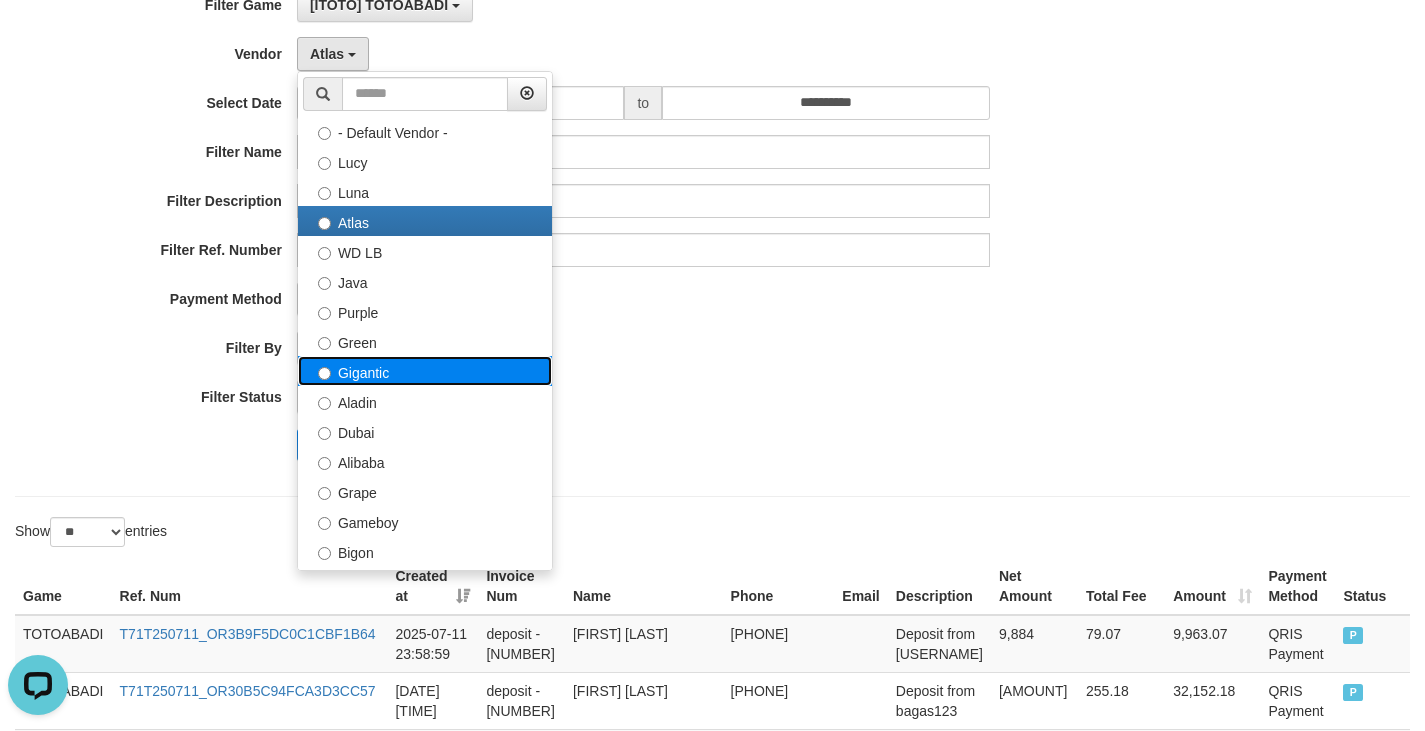 click on "Gigantic" at bounding box center [425, 371] 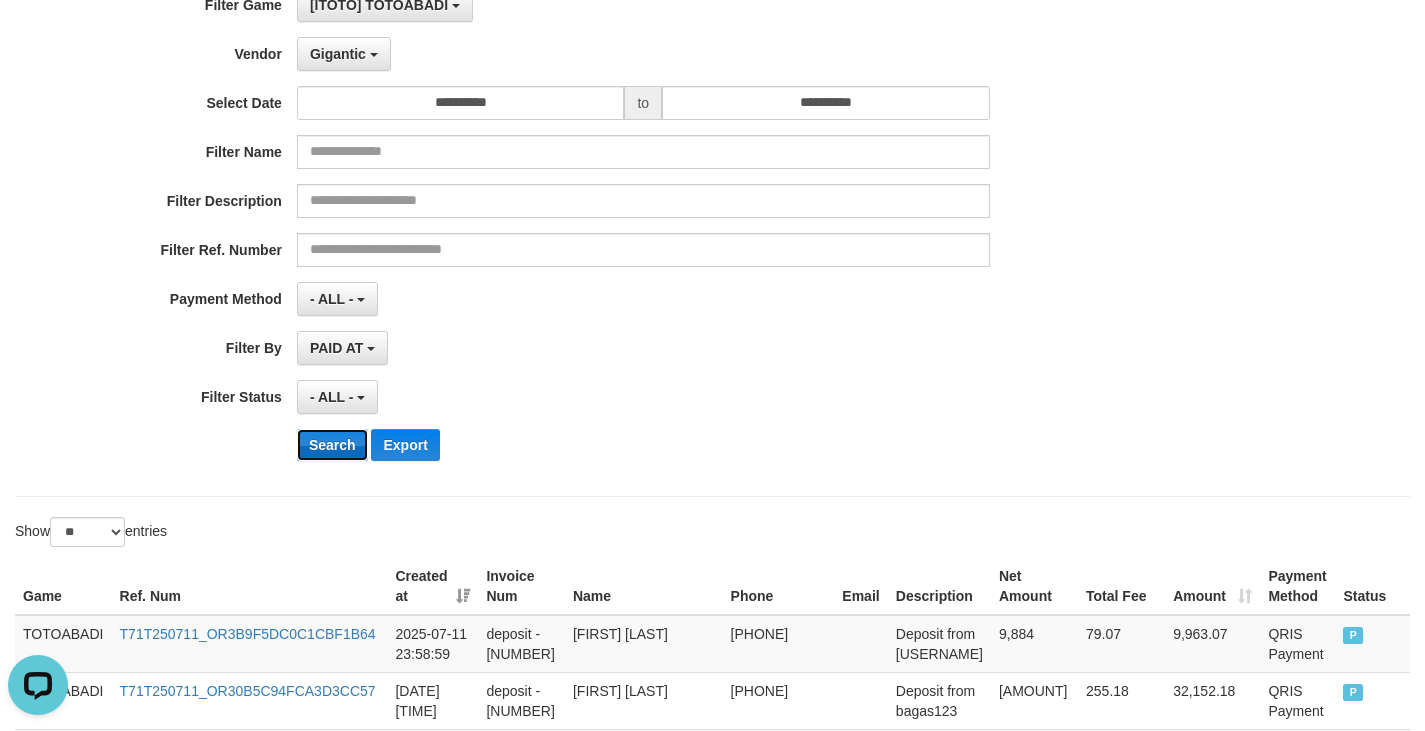 click on "Search" at bounding box center [332, 445] 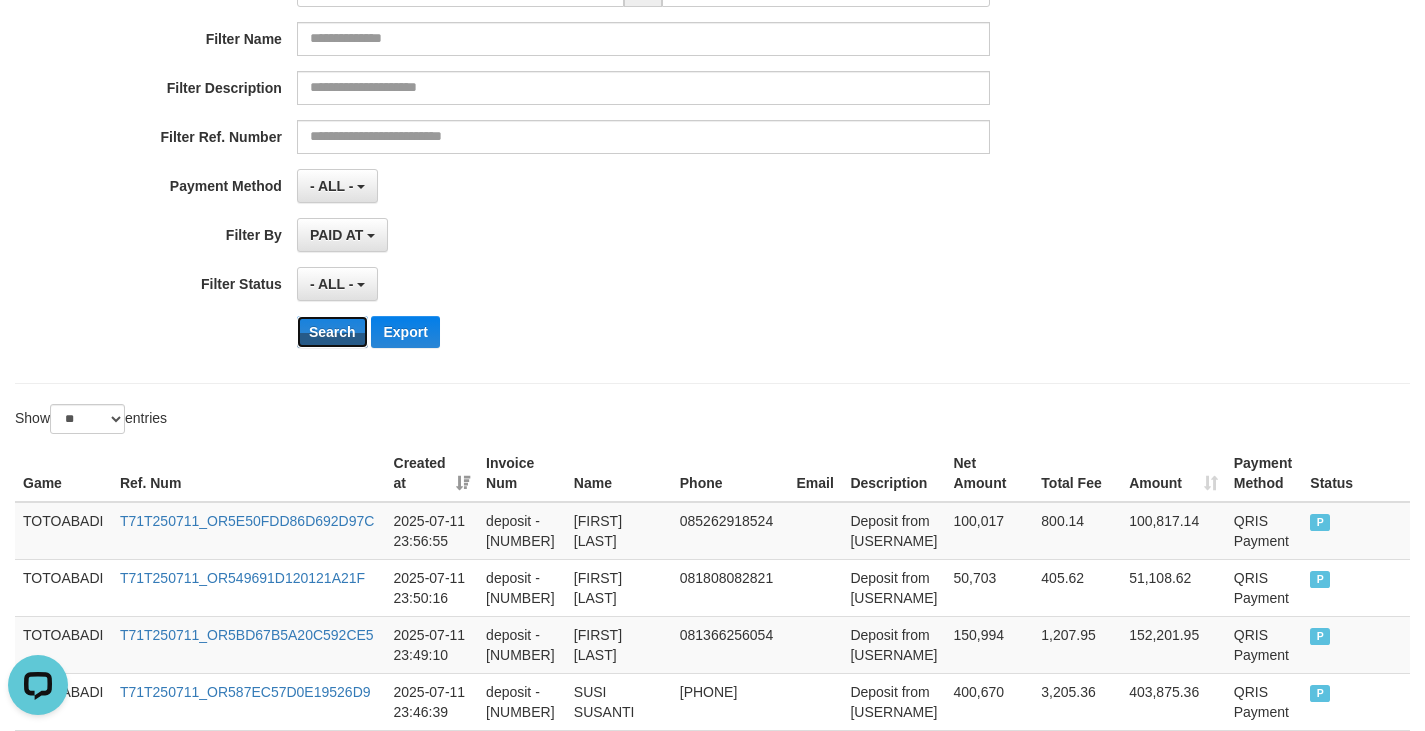 scroll, scrollTop: 131, scrollLeft: 0, axis: vertical 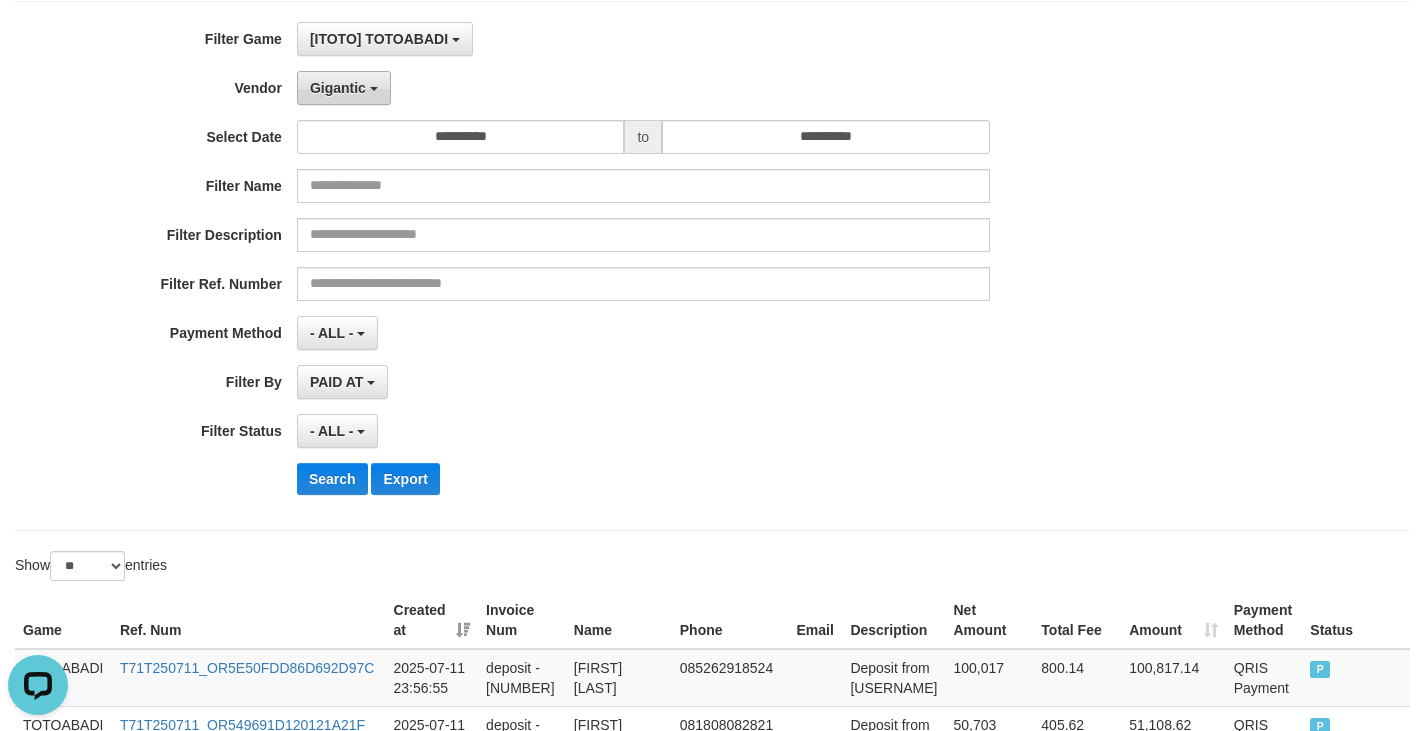 click on "Gigantic" at bounding box center [344, 88] 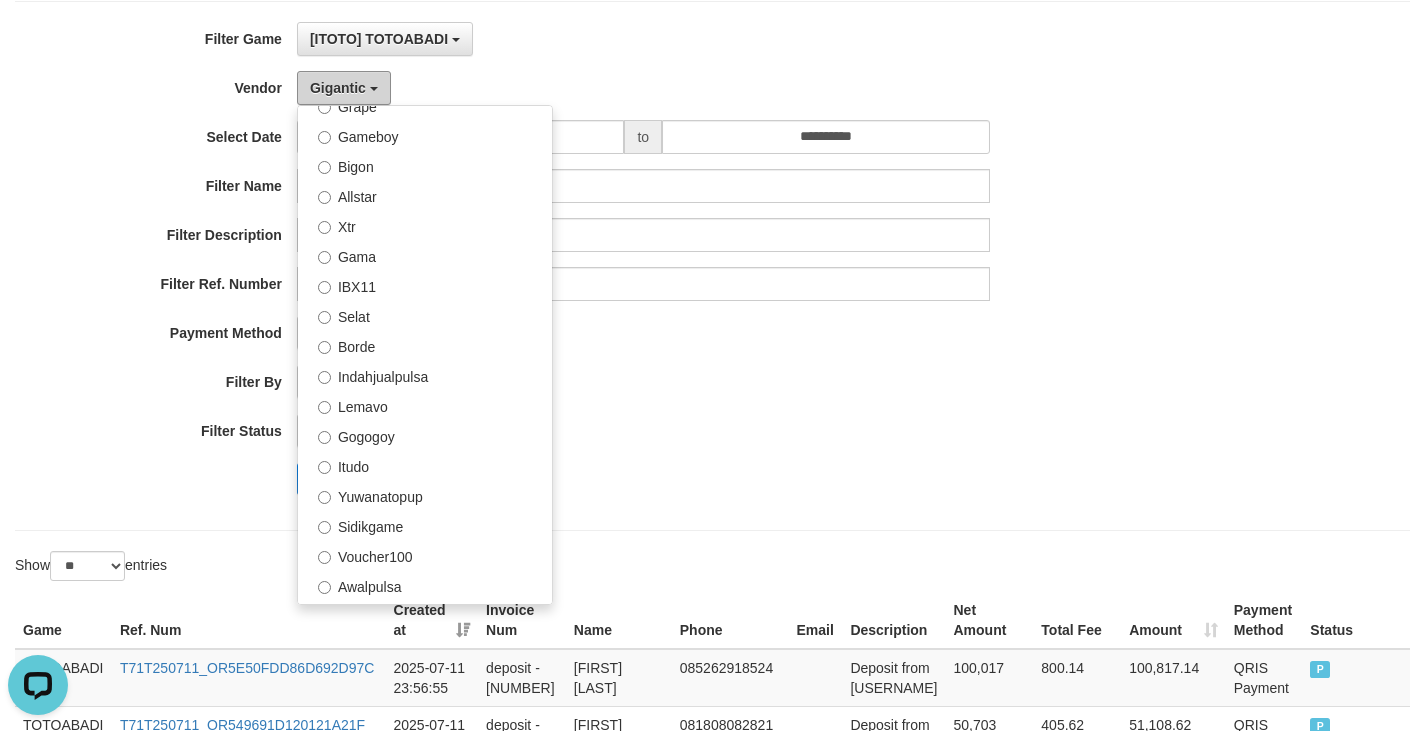 scroll, scrollTop: 533, scrollLeft: 0, axis: vertical 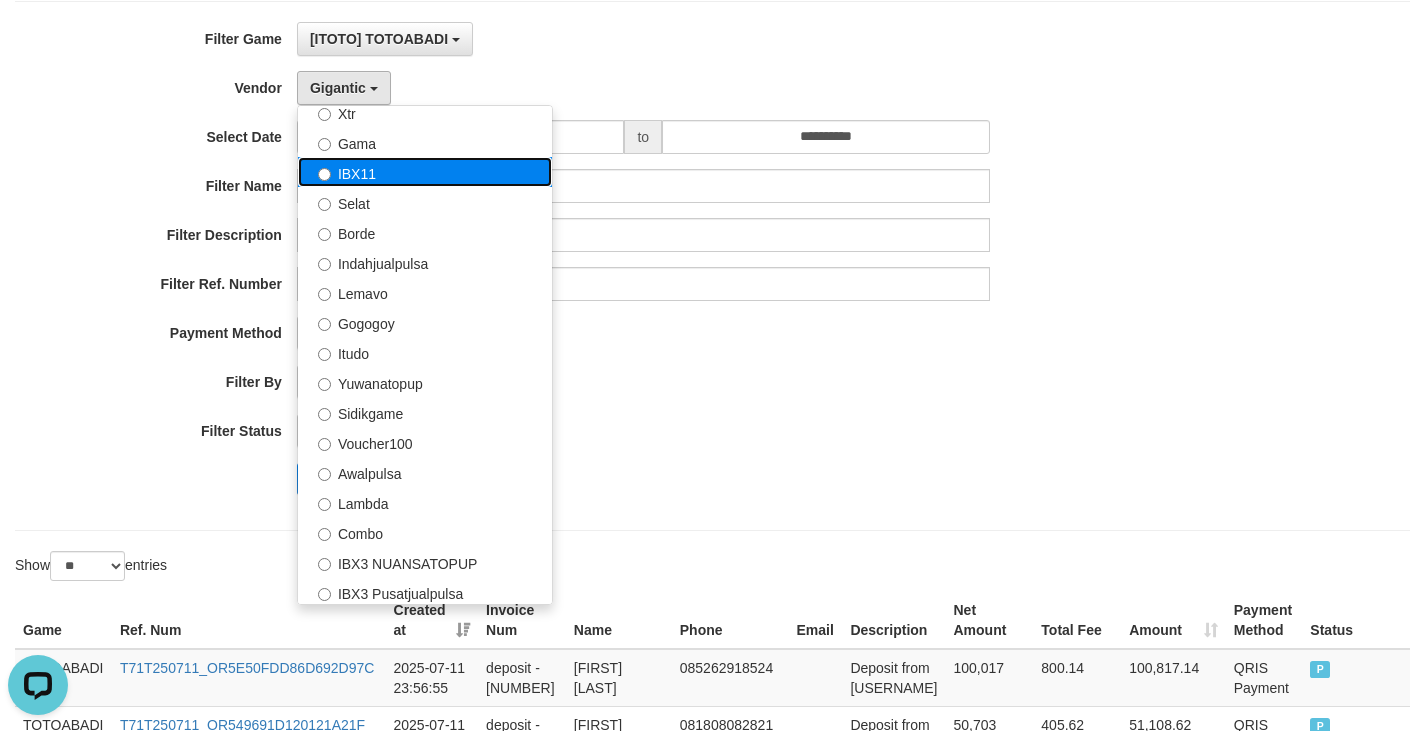 click on "IBX11" at bounding box center (425, 172) 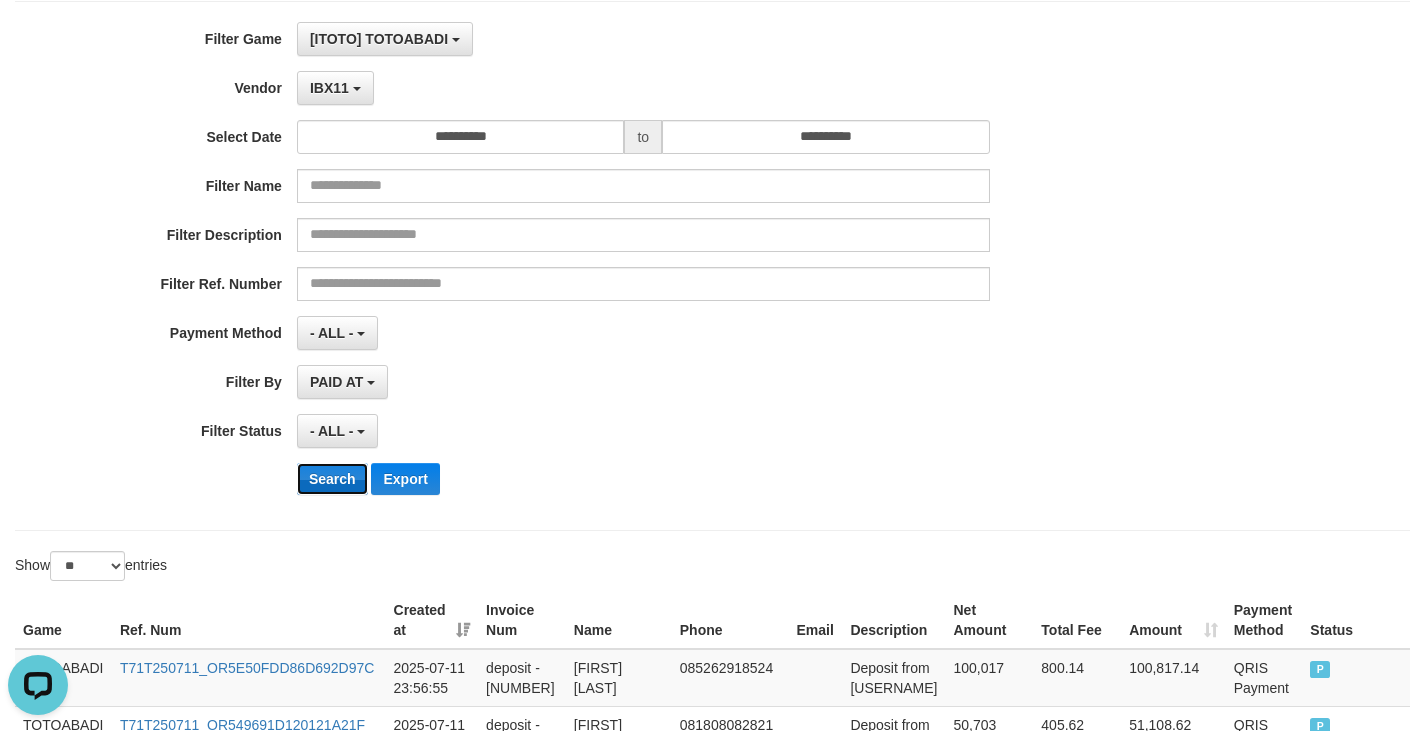click on "Search" at bounding box center [332, 479] 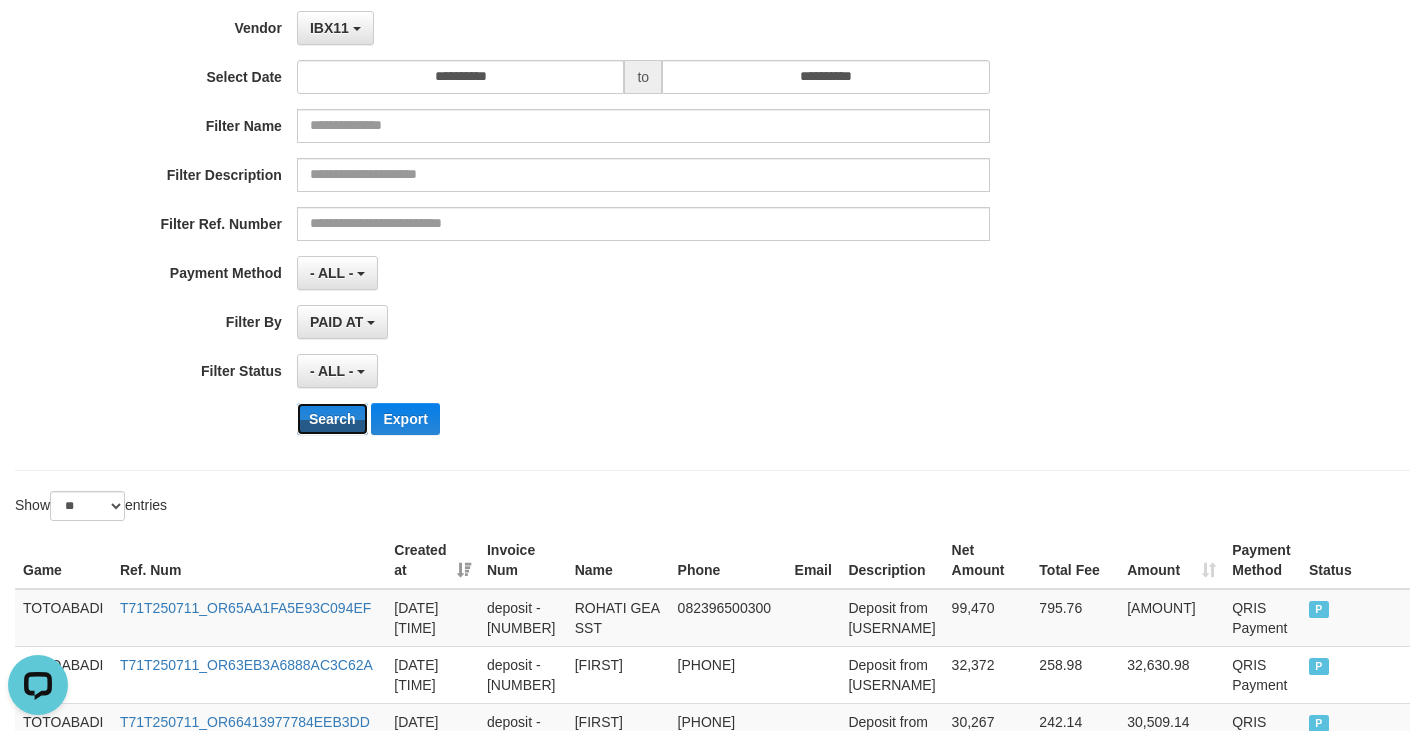 scroll, scrollTop: 91, scrollLeft: 0, axis: vertical 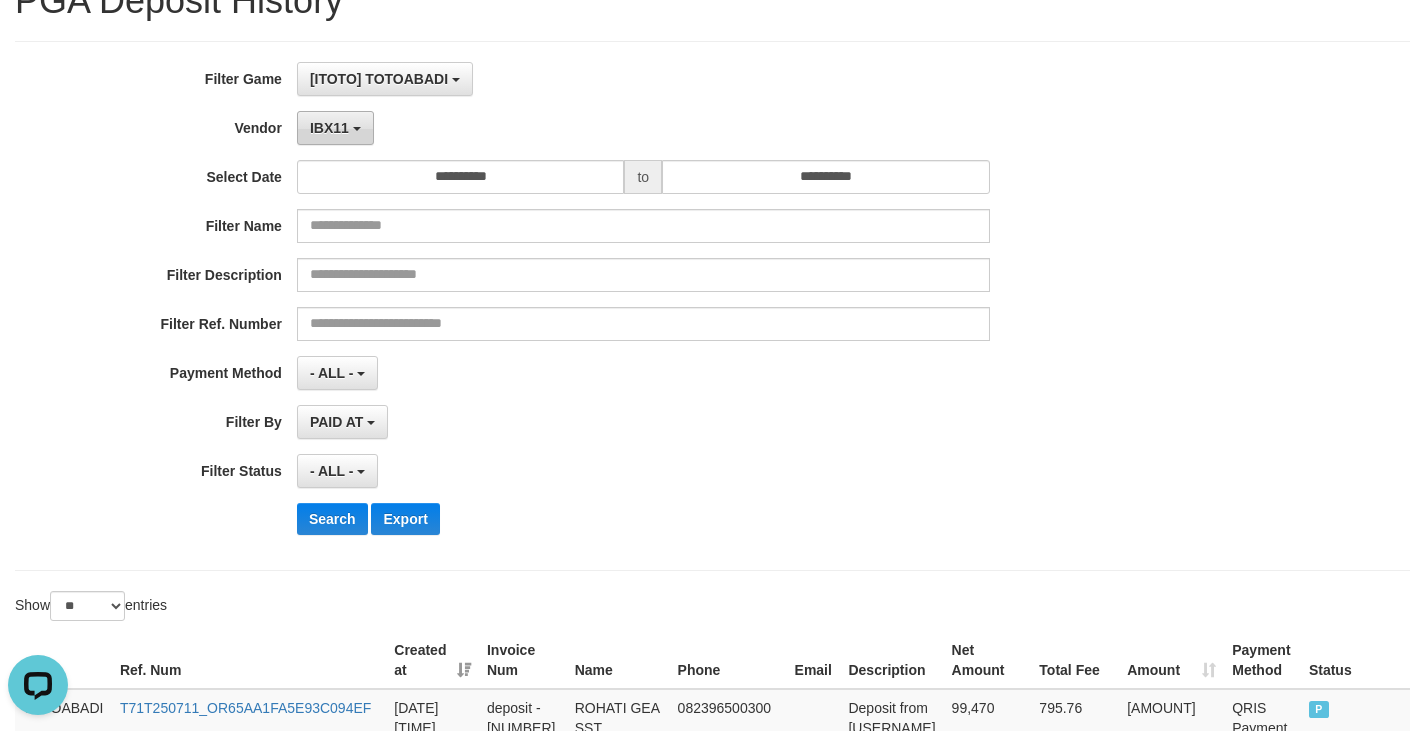 click at bounding box center [357, 129] 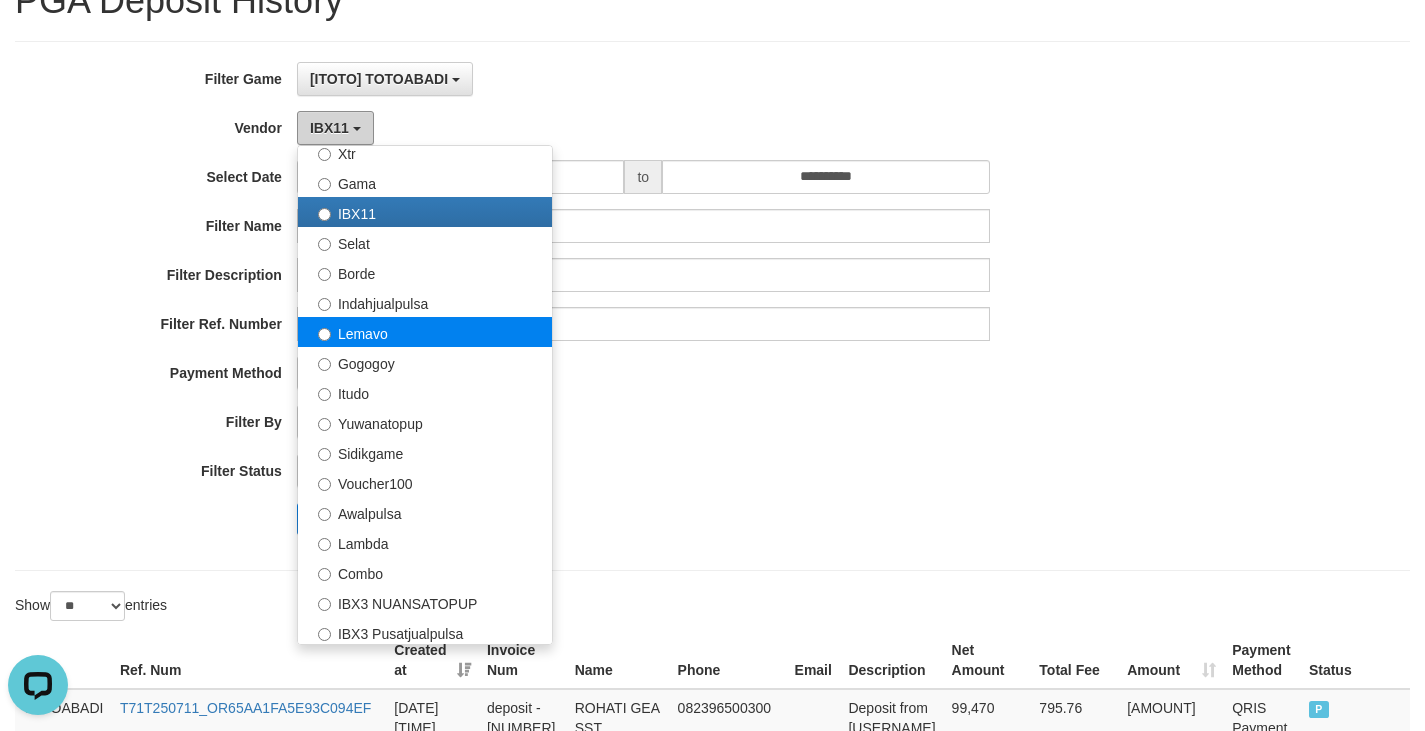 scroll, scrollTop: 667, scrollLeft: 0, axis: vertical 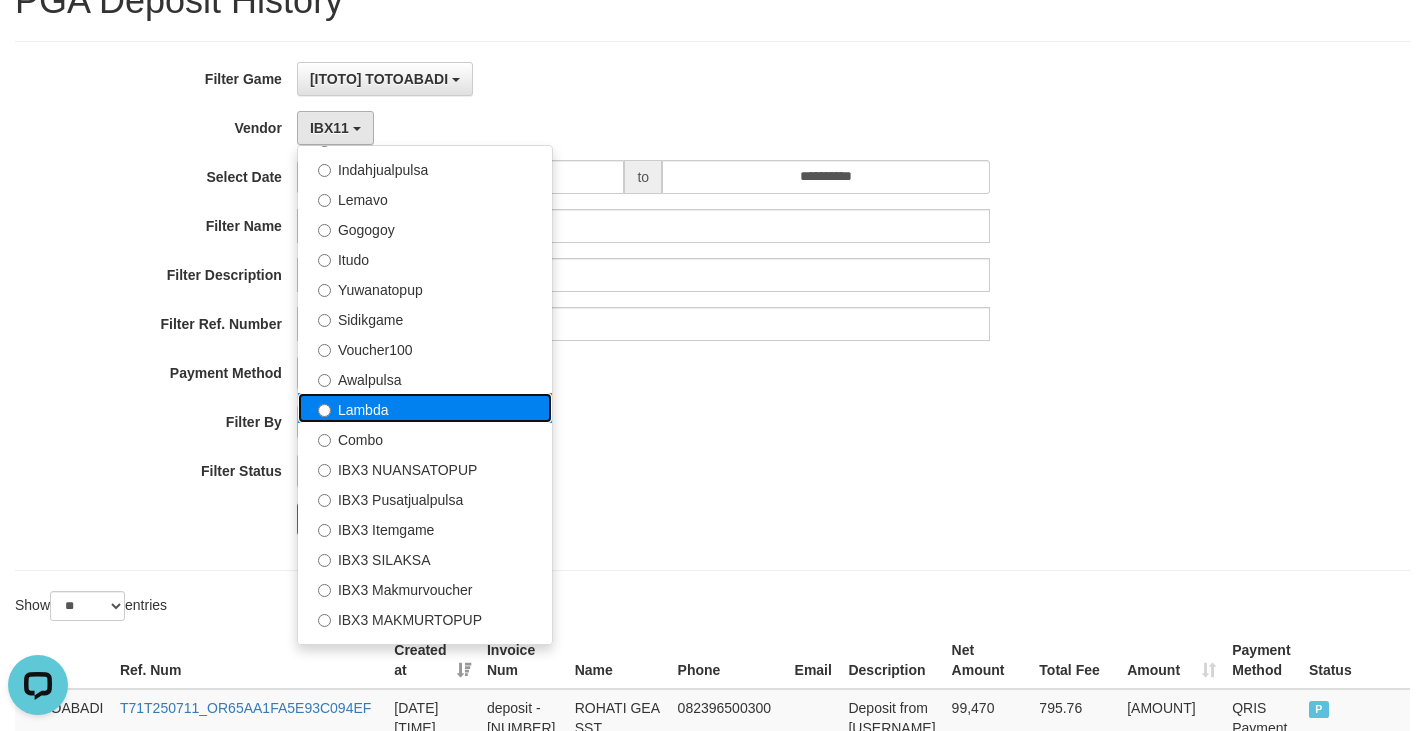 click on "Lambda" at bounding box center (425, 408) 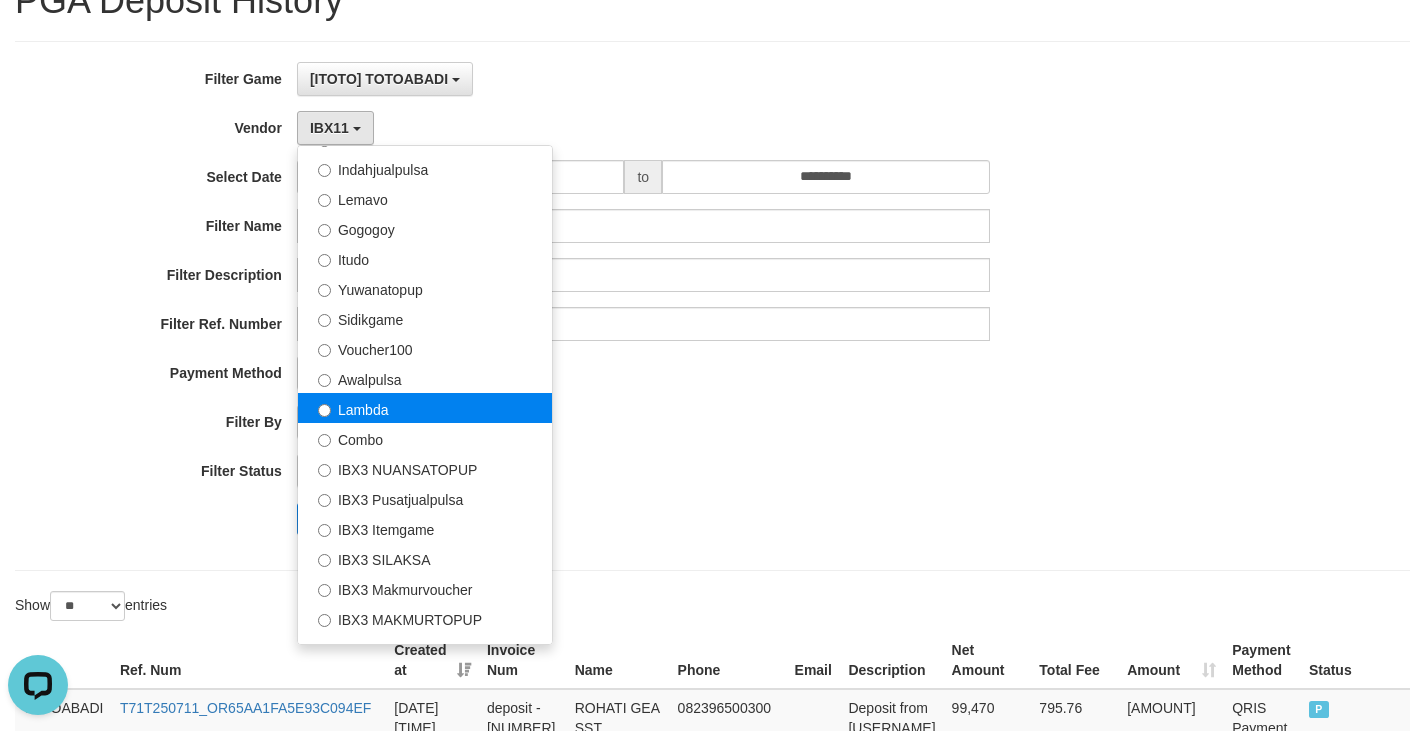 select on "**********" 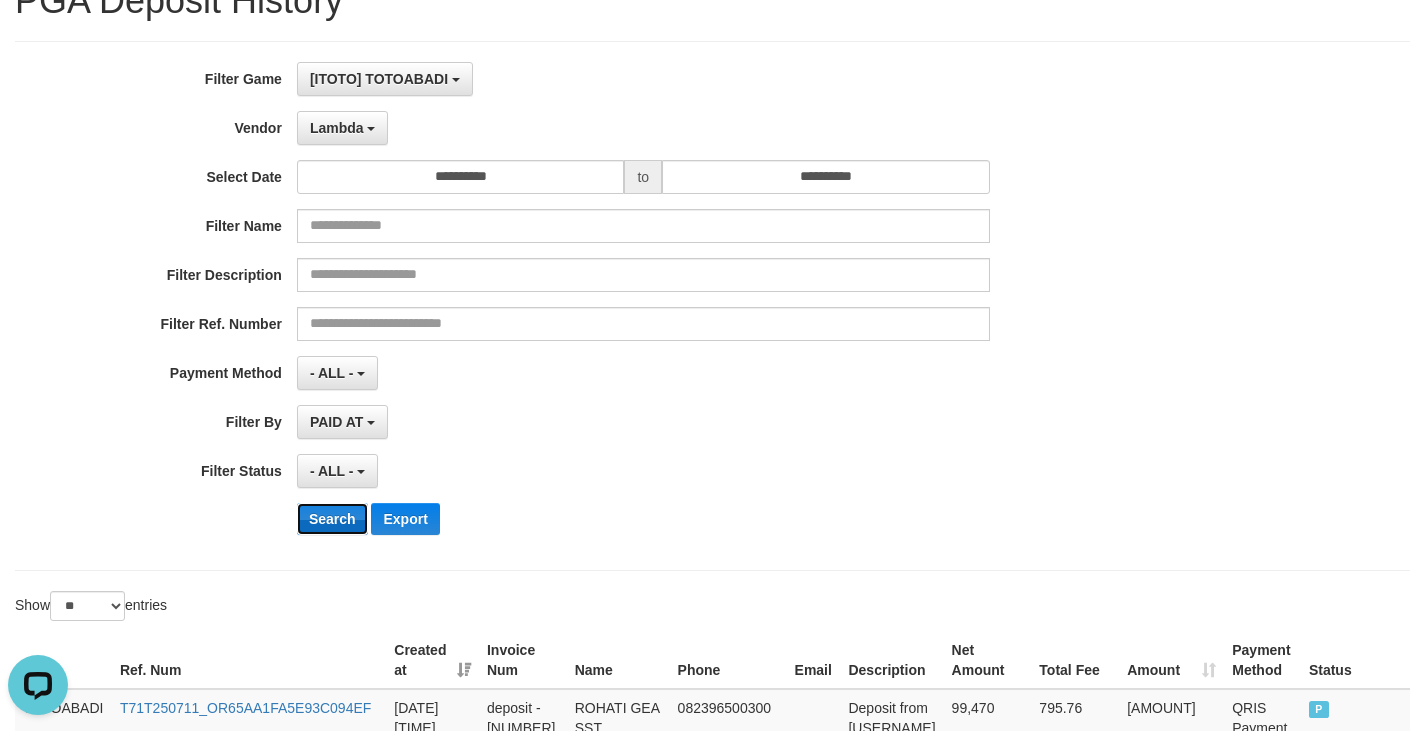 click on "Search" at bounding box center [332, 519] 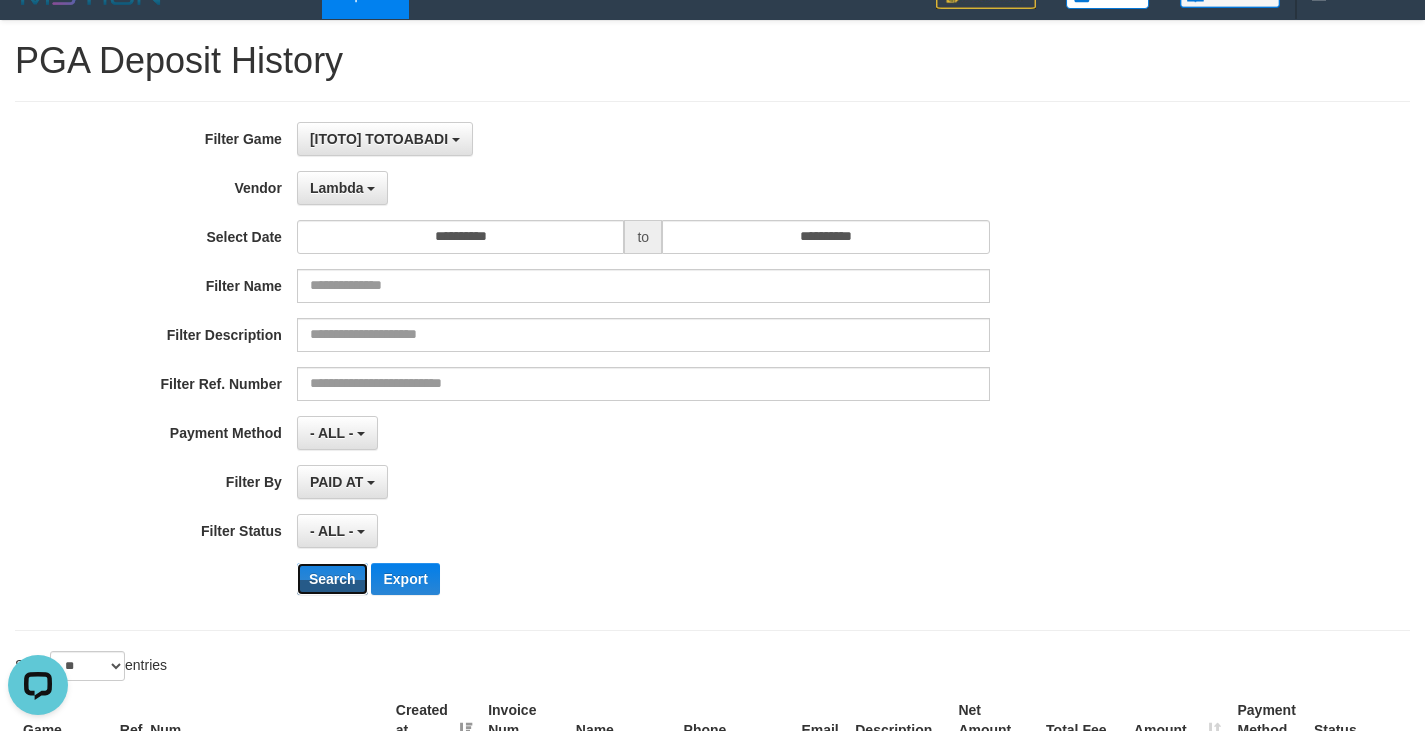 scroll, scrollTop: 0, scrollLeft: 0, axis: both 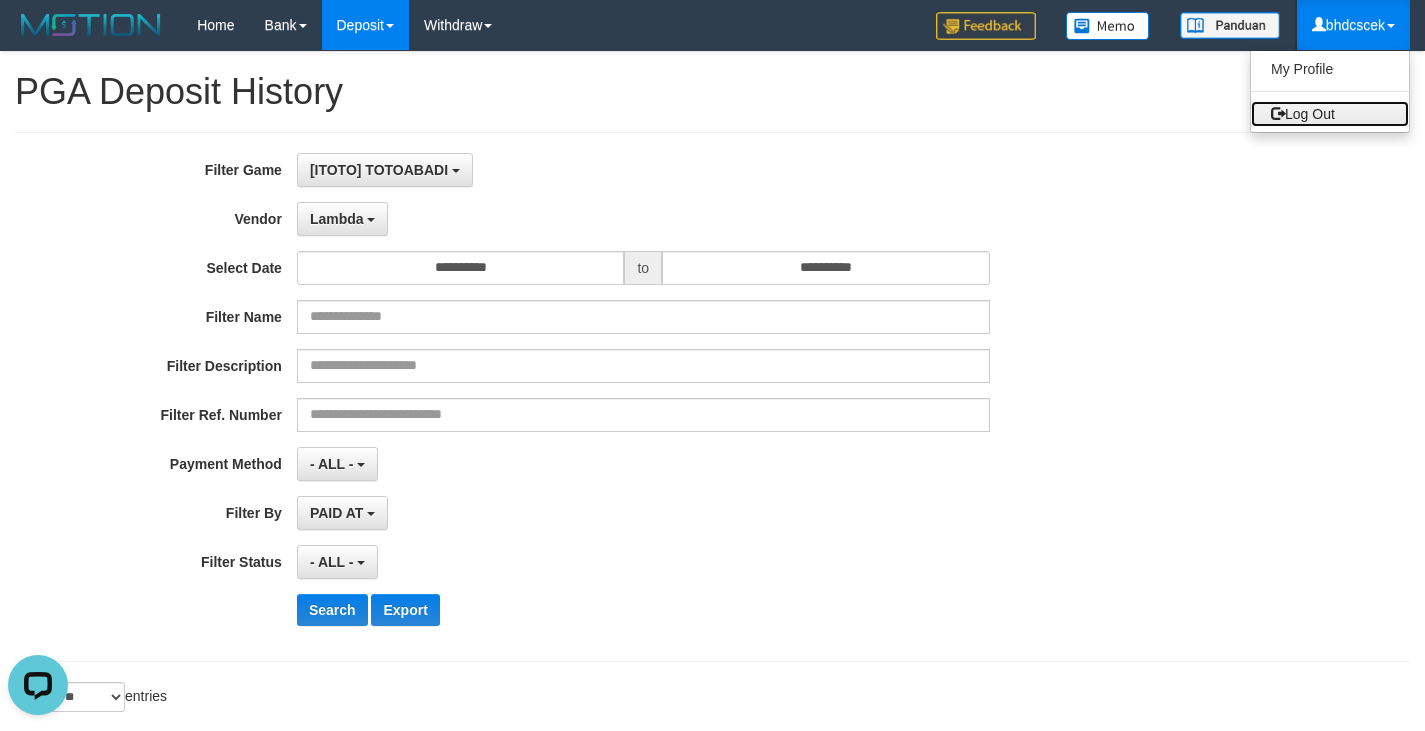click on "Log Out" at bounding box center (1330, 114) 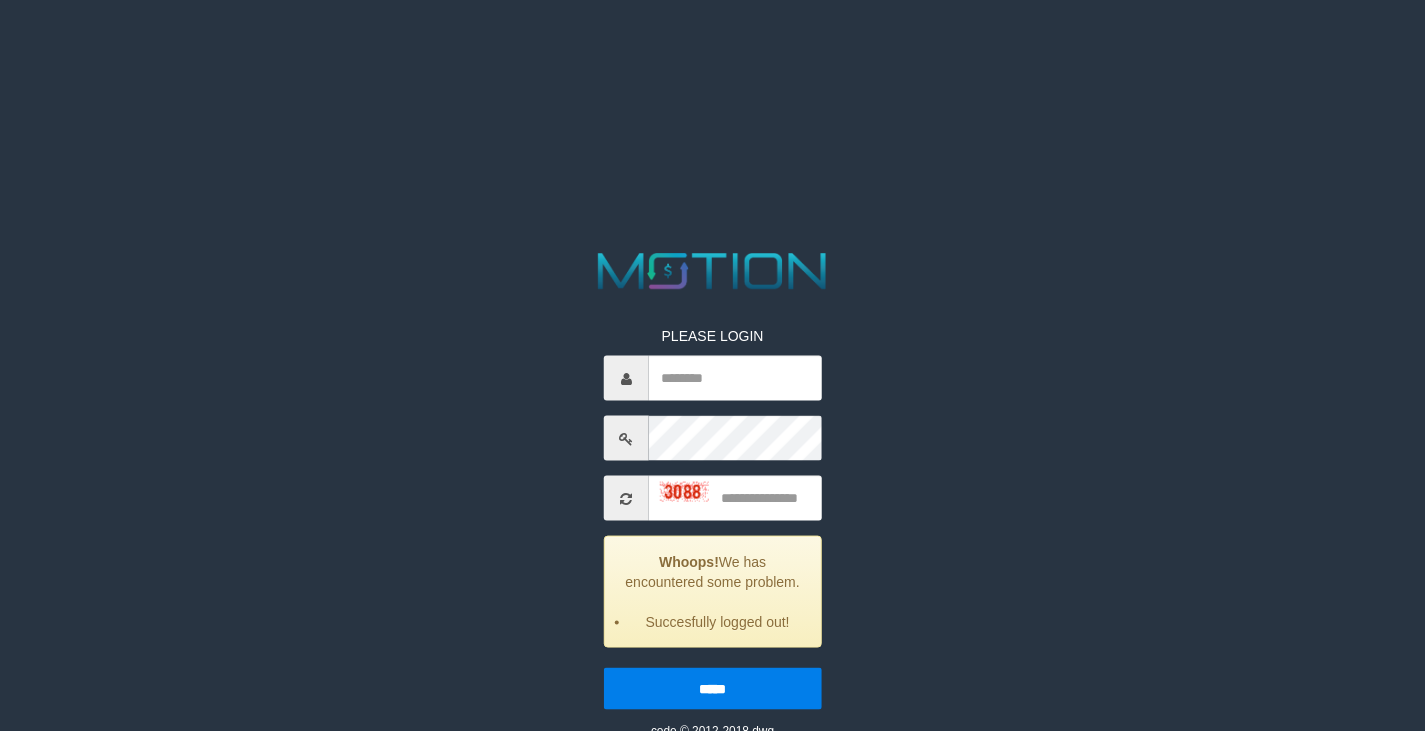 scroll, scrollTop: 0, scrollLeft: 0, axis: both 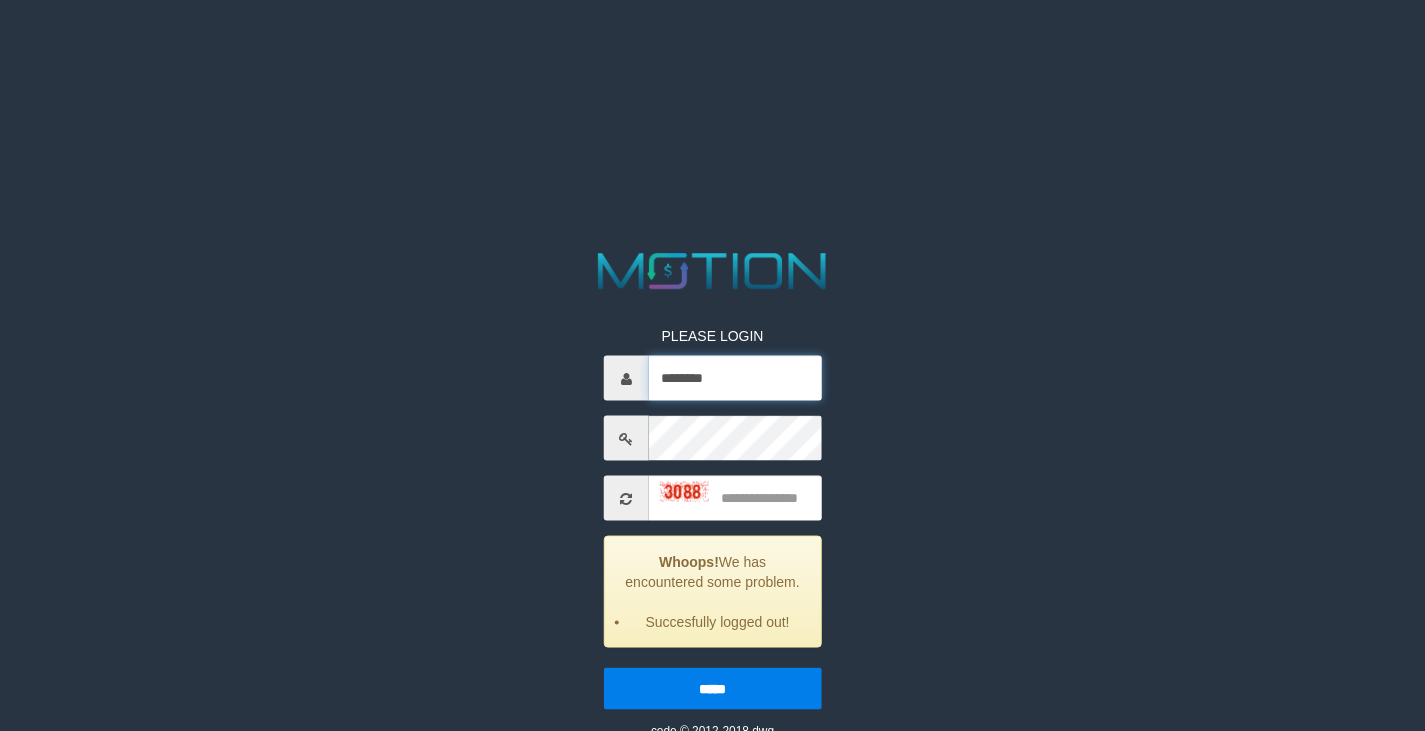 click on "********" at bounding box center [735, 378] 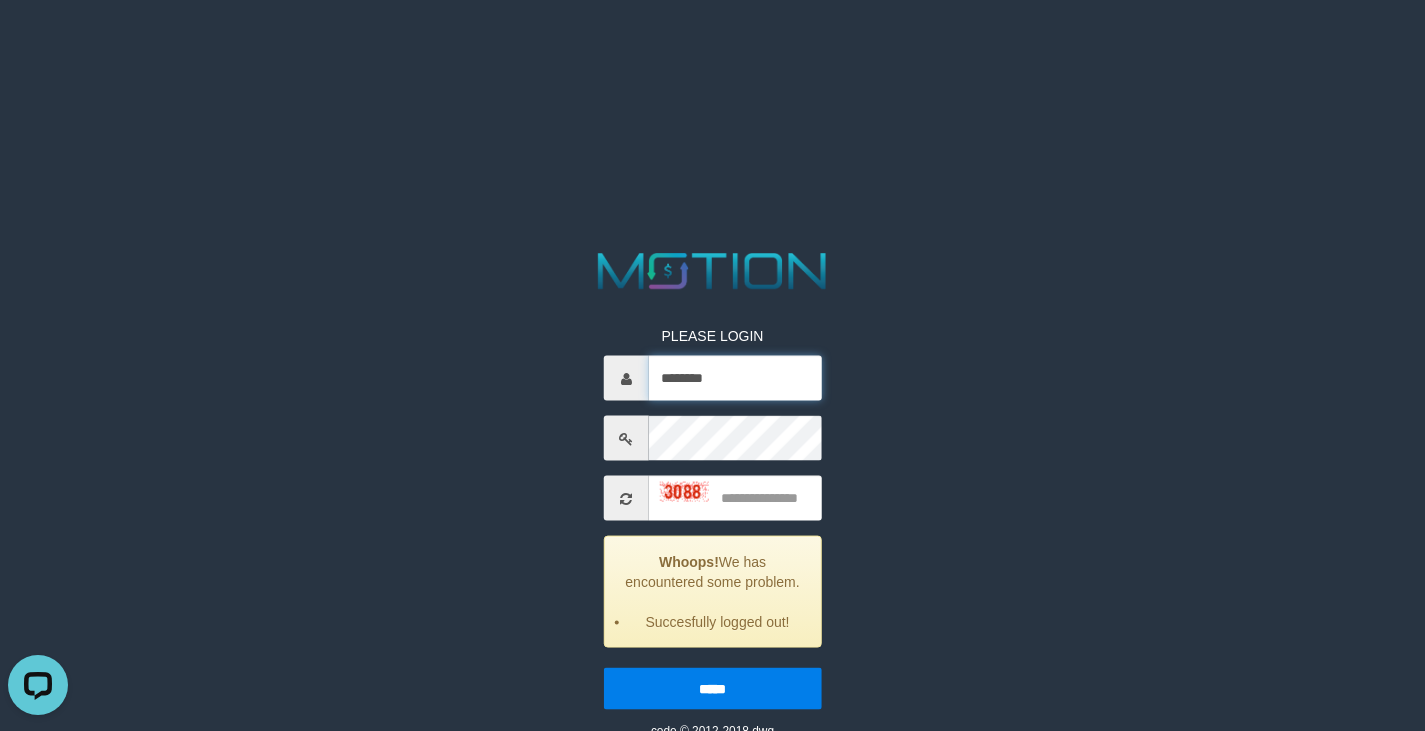scroll, scrollTop: 0, scrollLeft: 0, axis: both 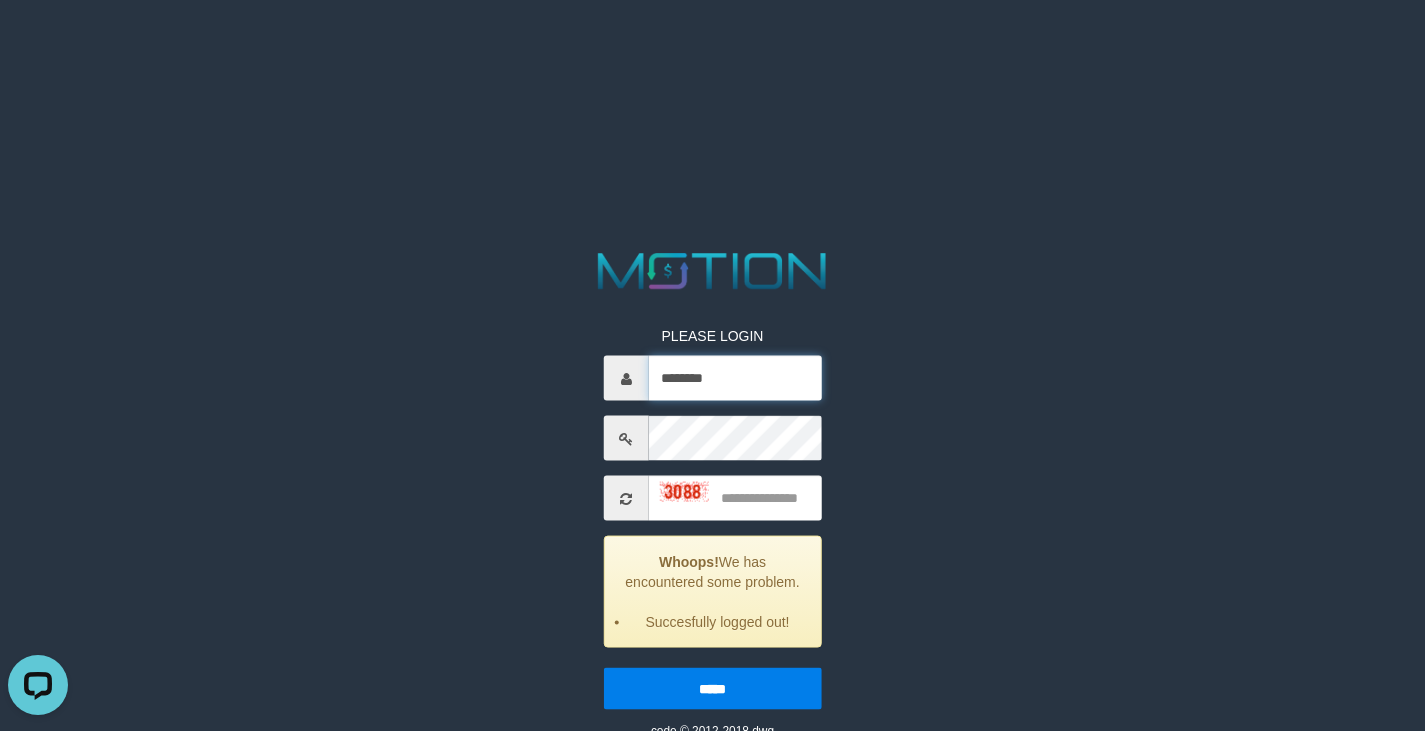 type on "******" 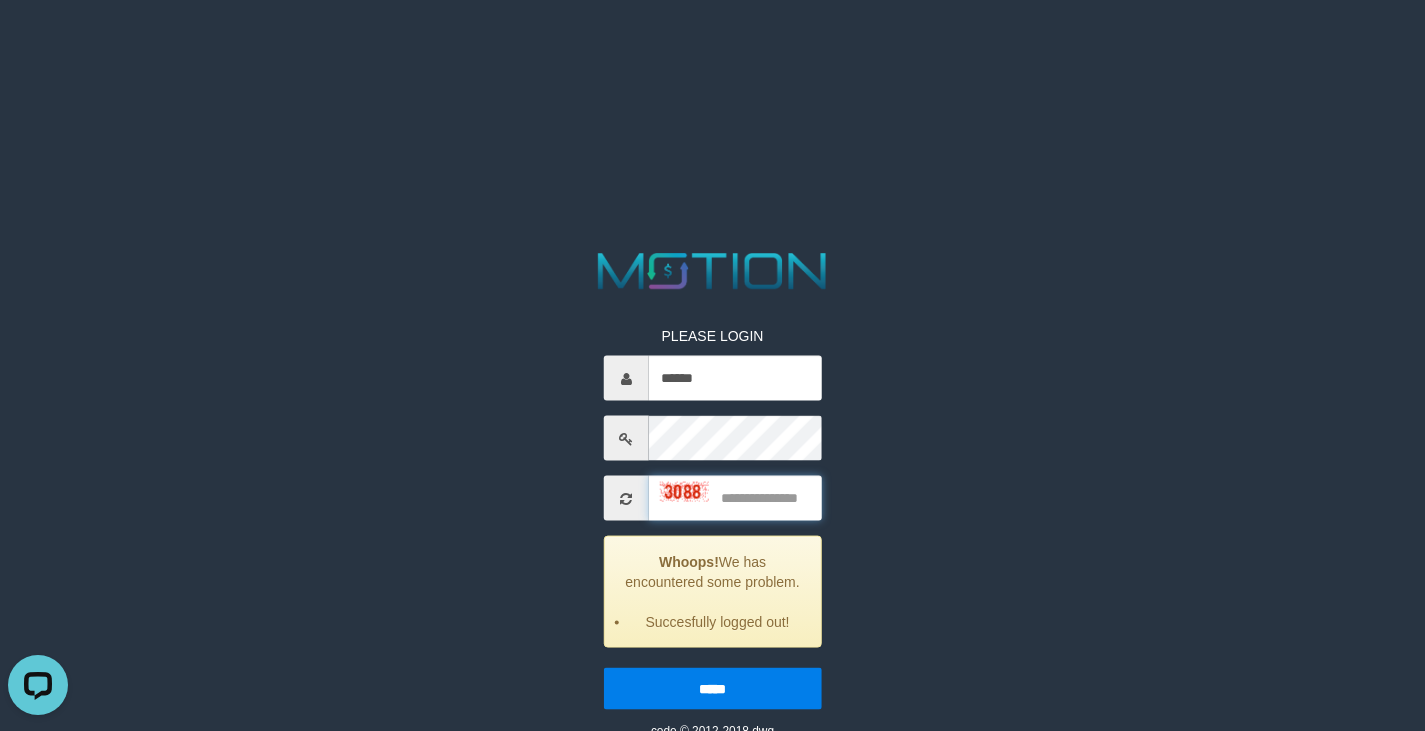 click at bounding box center [735, 498] 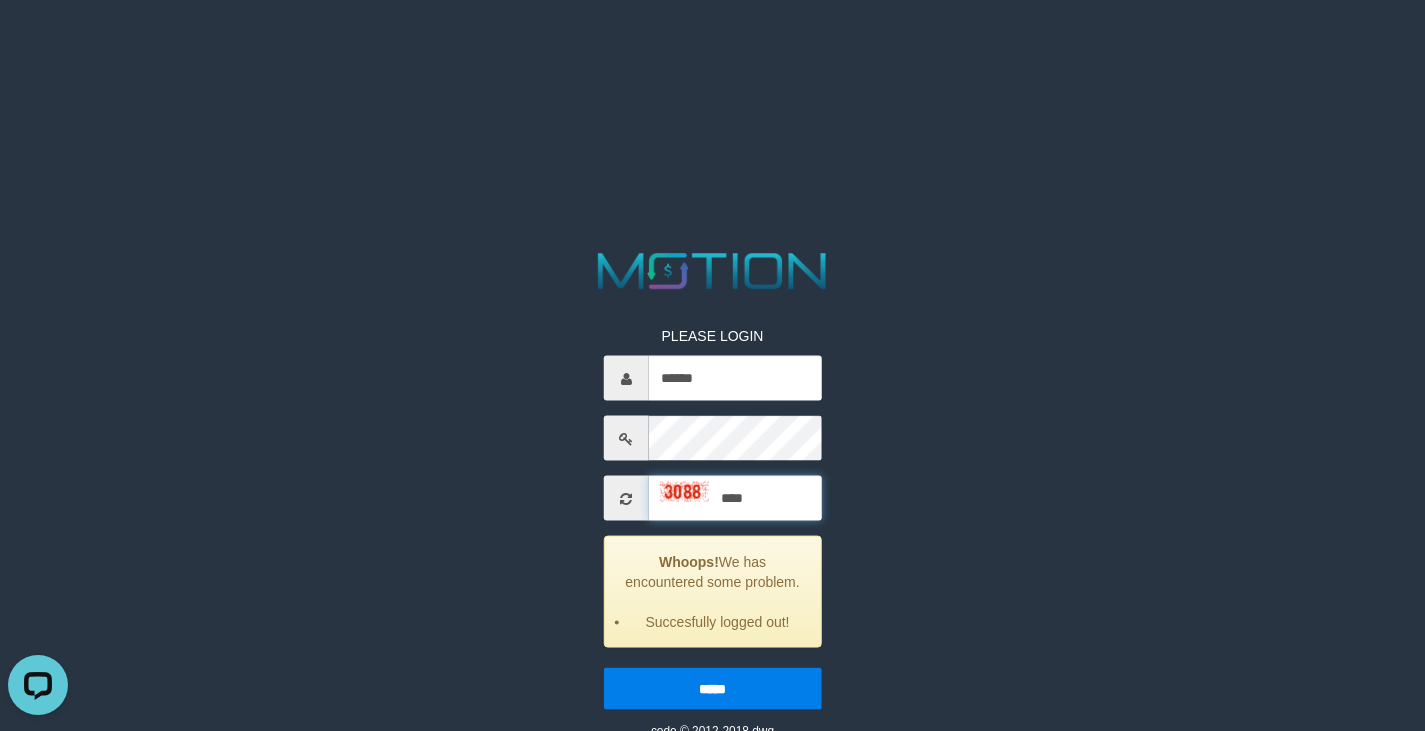 type on "****" 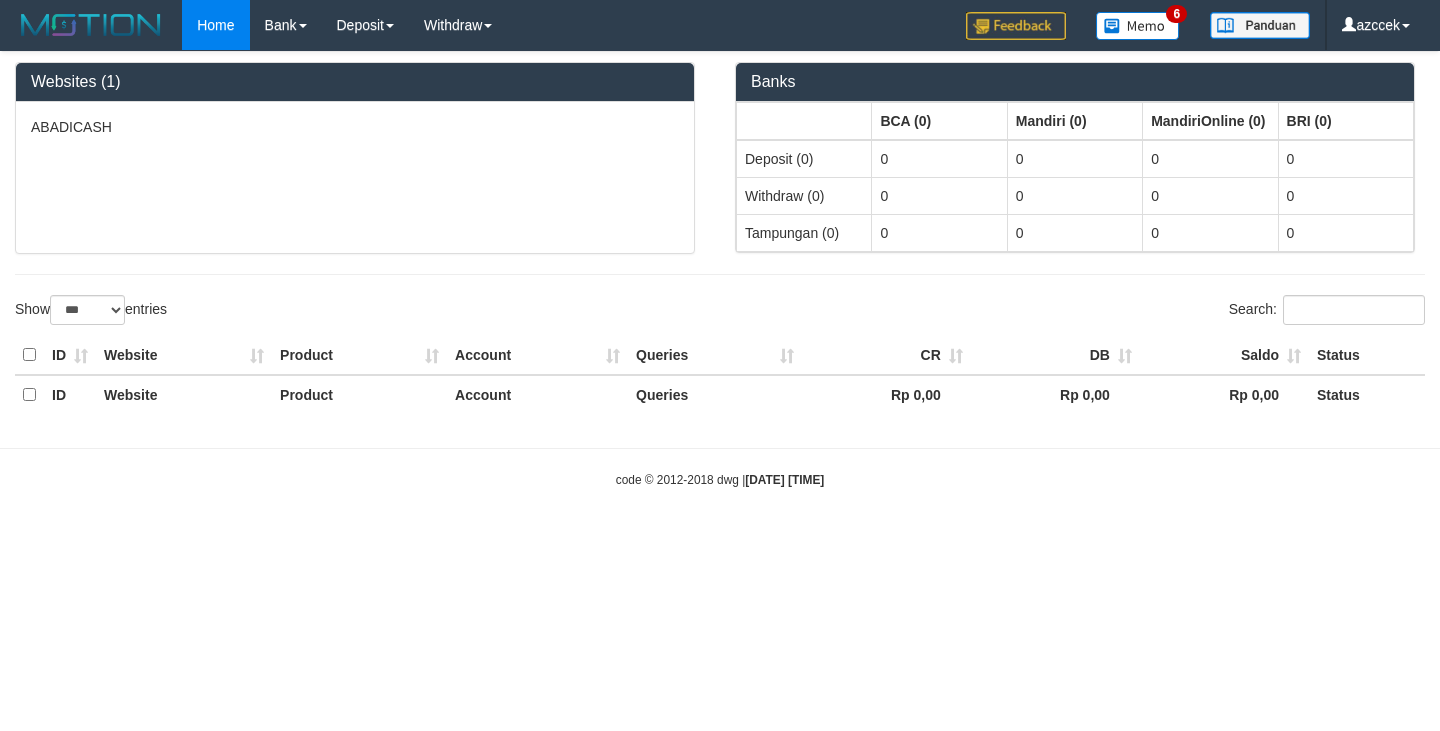 select on "***" 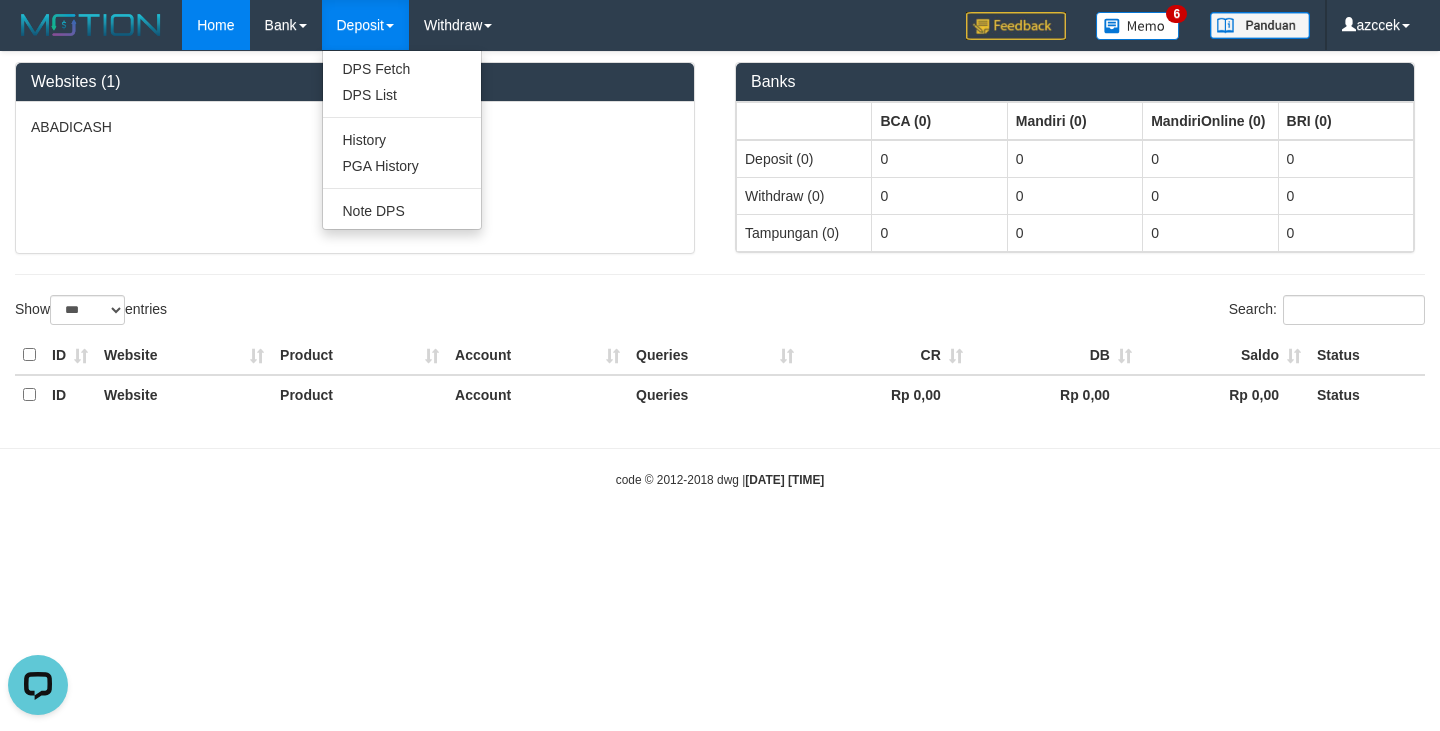 scroll, scrollTop: 0, scrollLeft: 0, axis: both 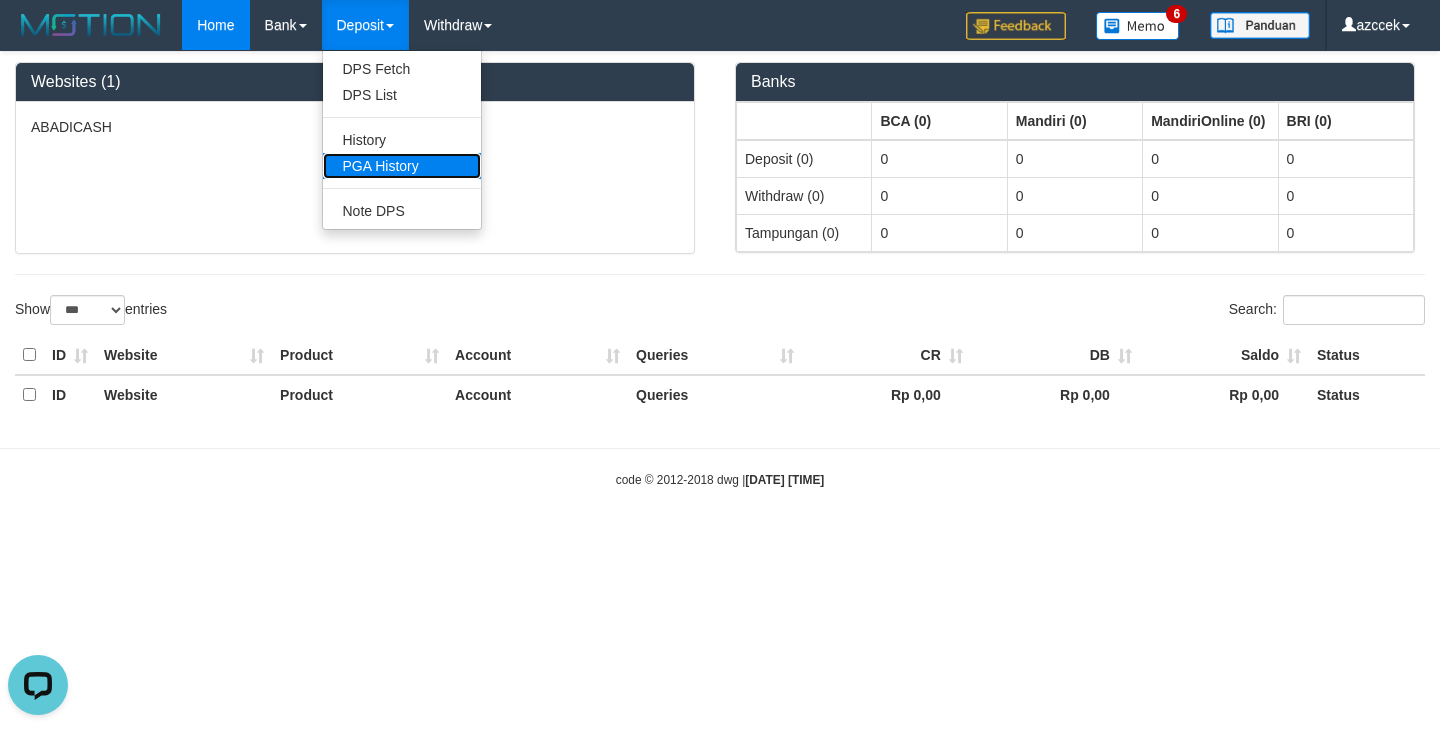 click on "PGA History" at bounding box center (402, 166) 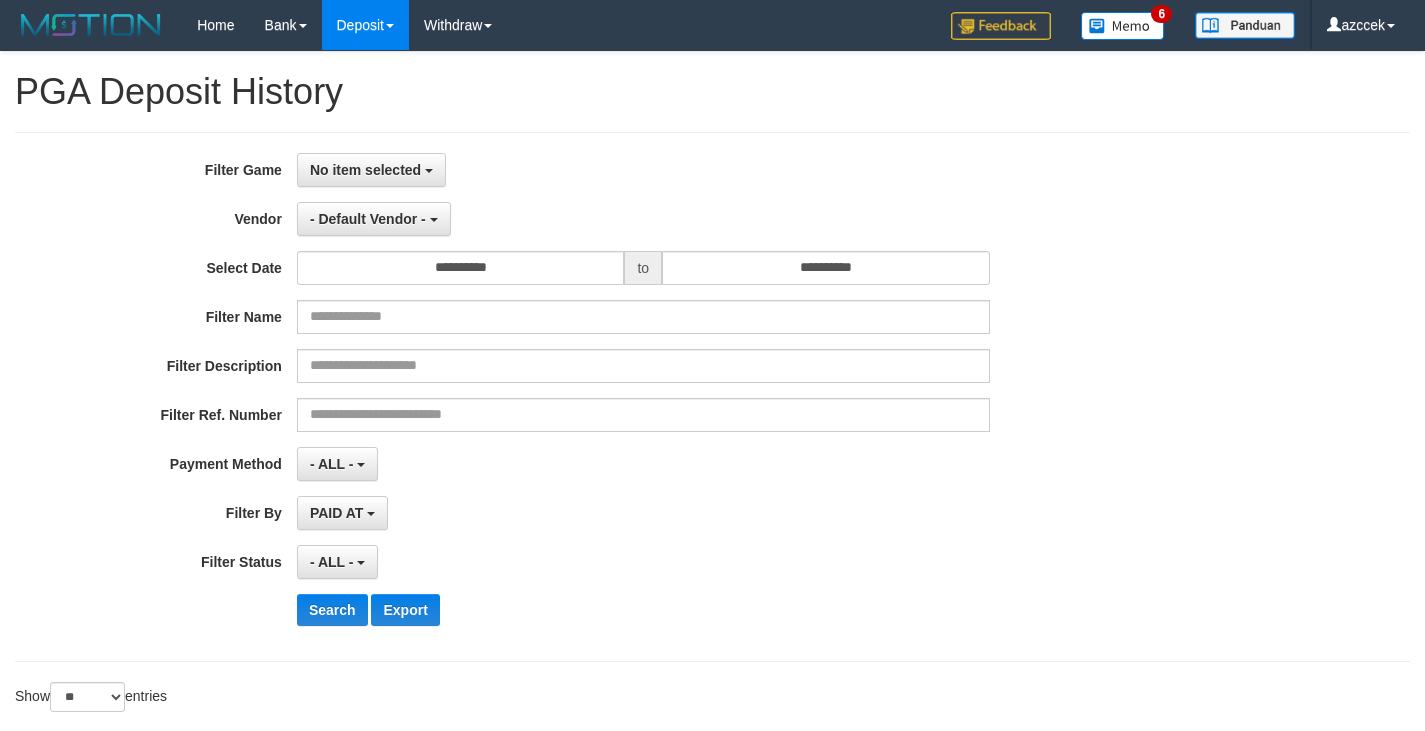 select 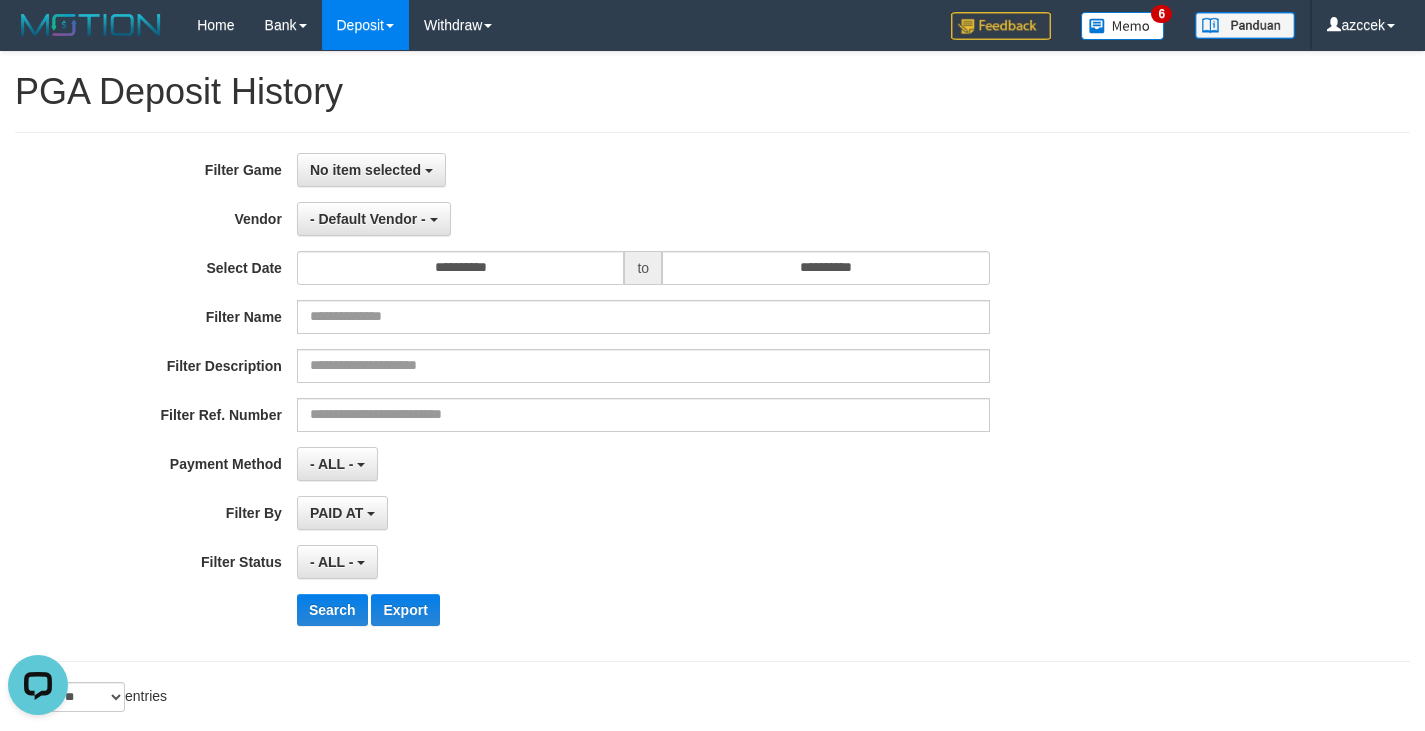 scroll, scrollTop: 0, scrollLeft: 0, axis: both 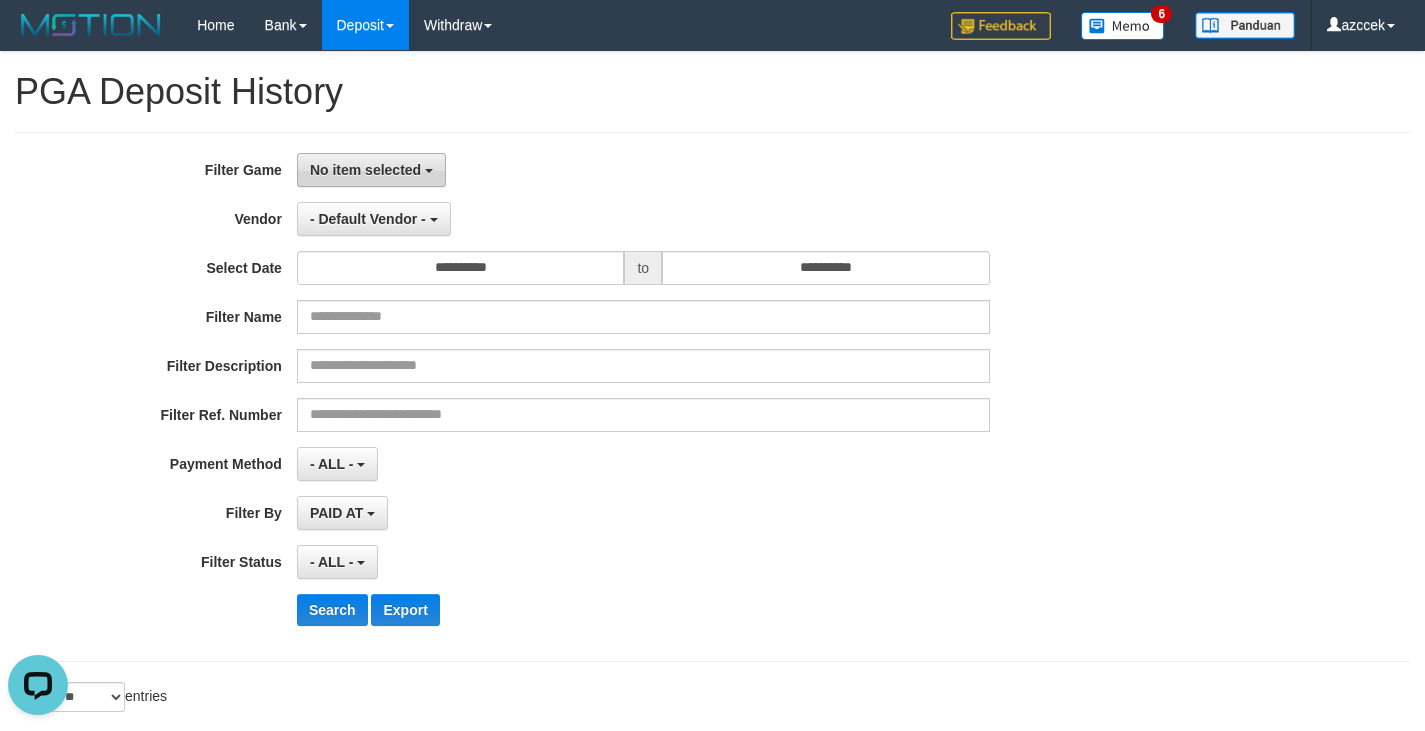 click on "No item selected" at bounding box center (365, 170) 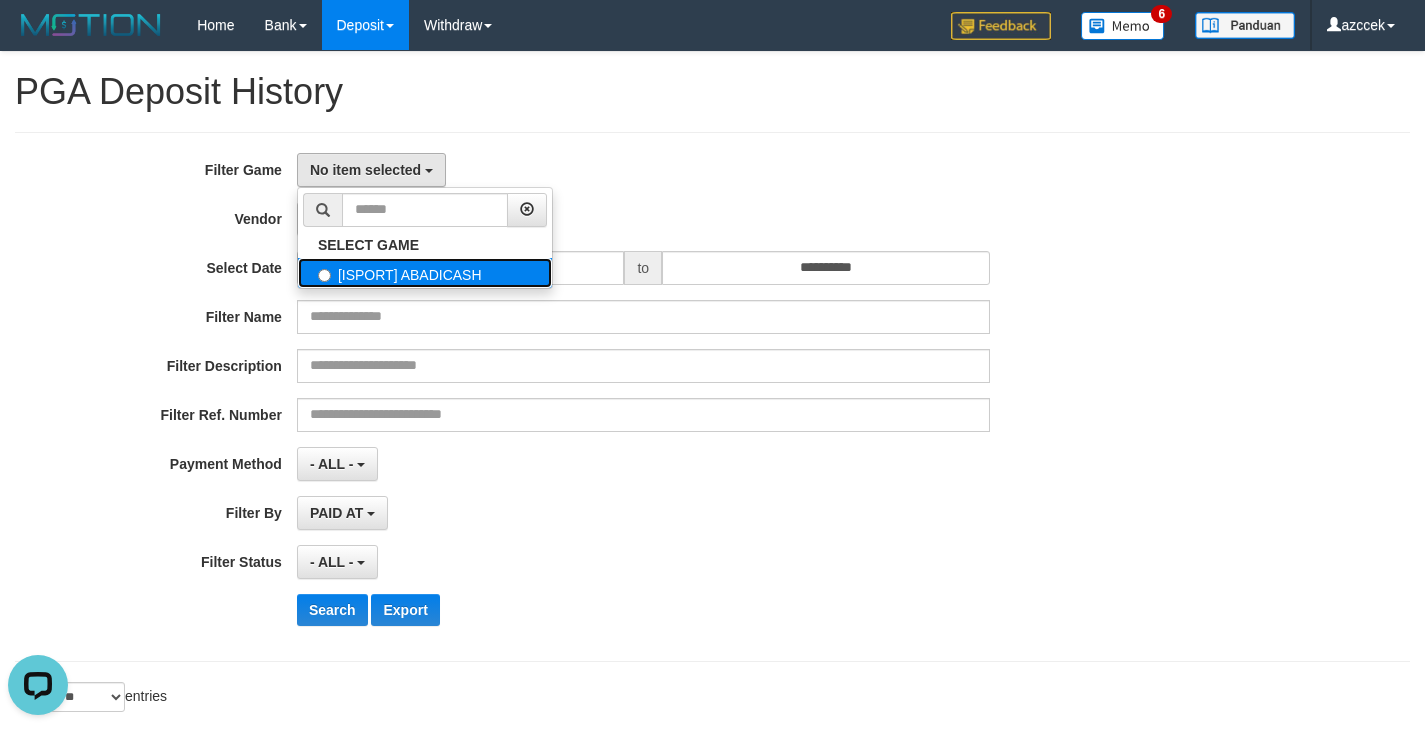 click on "[ISPORT] ABADICASH" at bounding box center [425, 273] 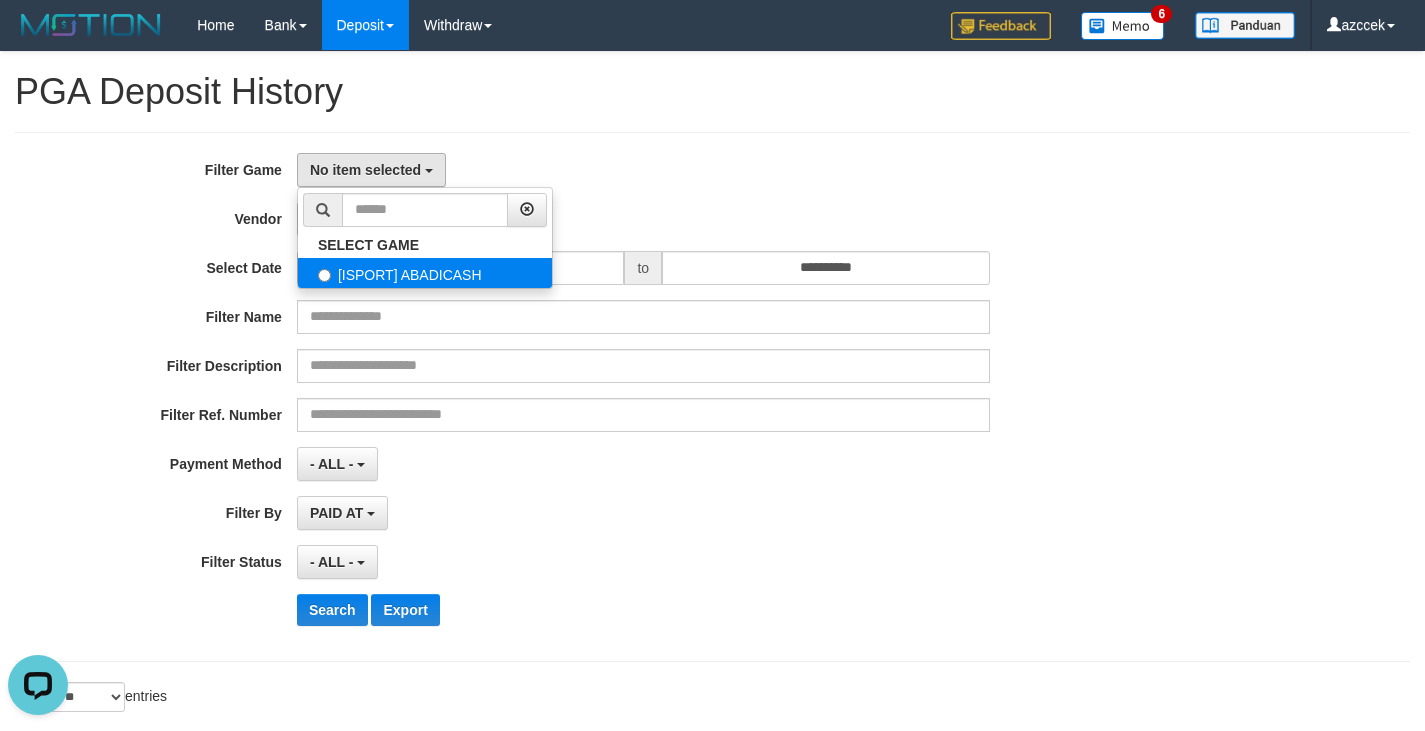 select on "***" 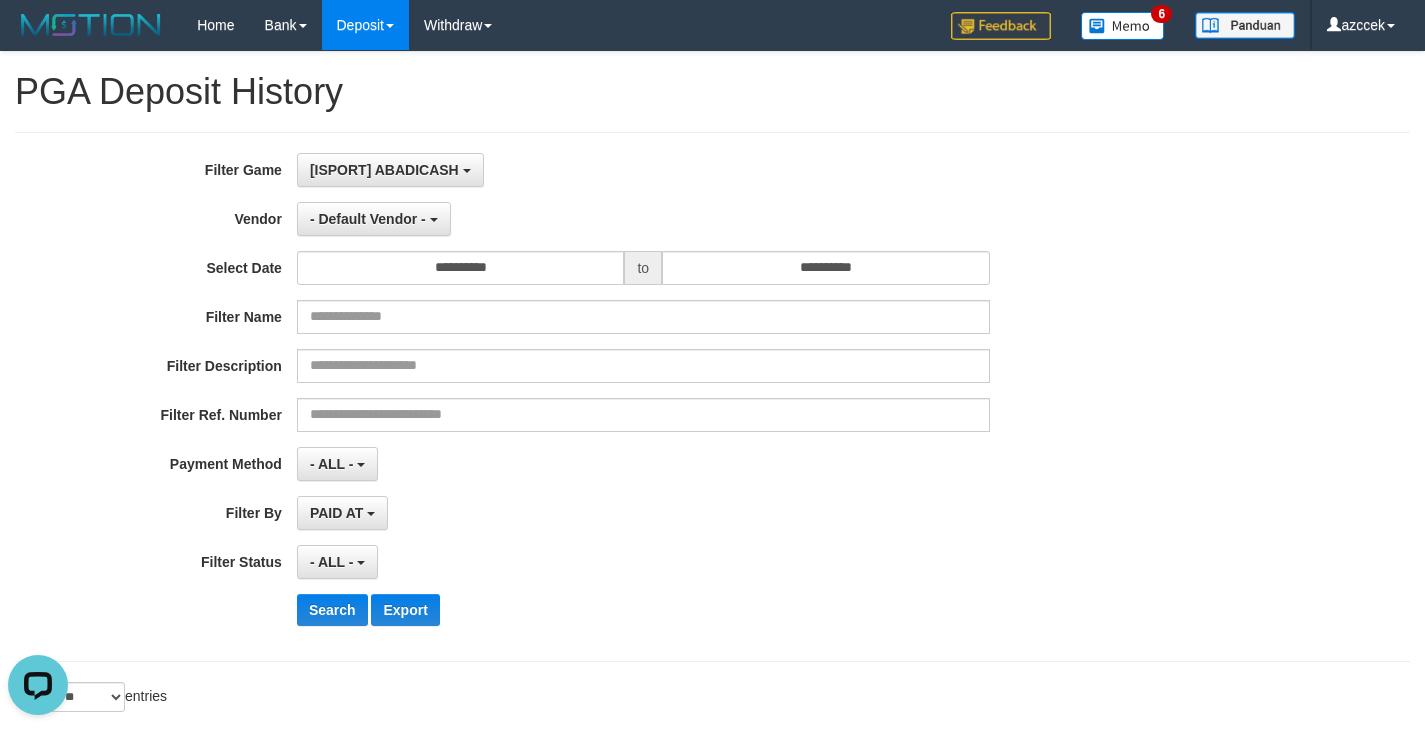 scroll, scrollTop: 18, scrollLeft: 0, axis: vertical 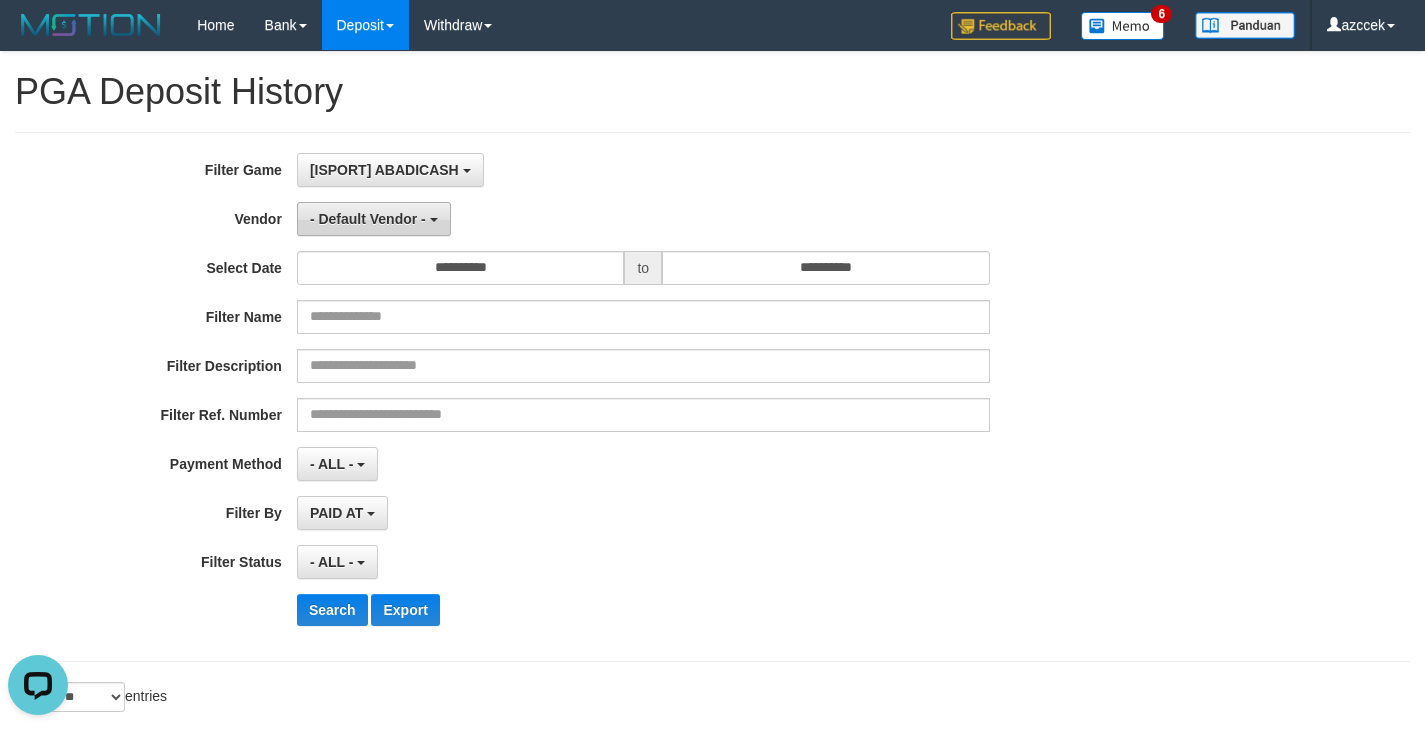 click on "- Default Vendor -" at bounding box center (368, 219) 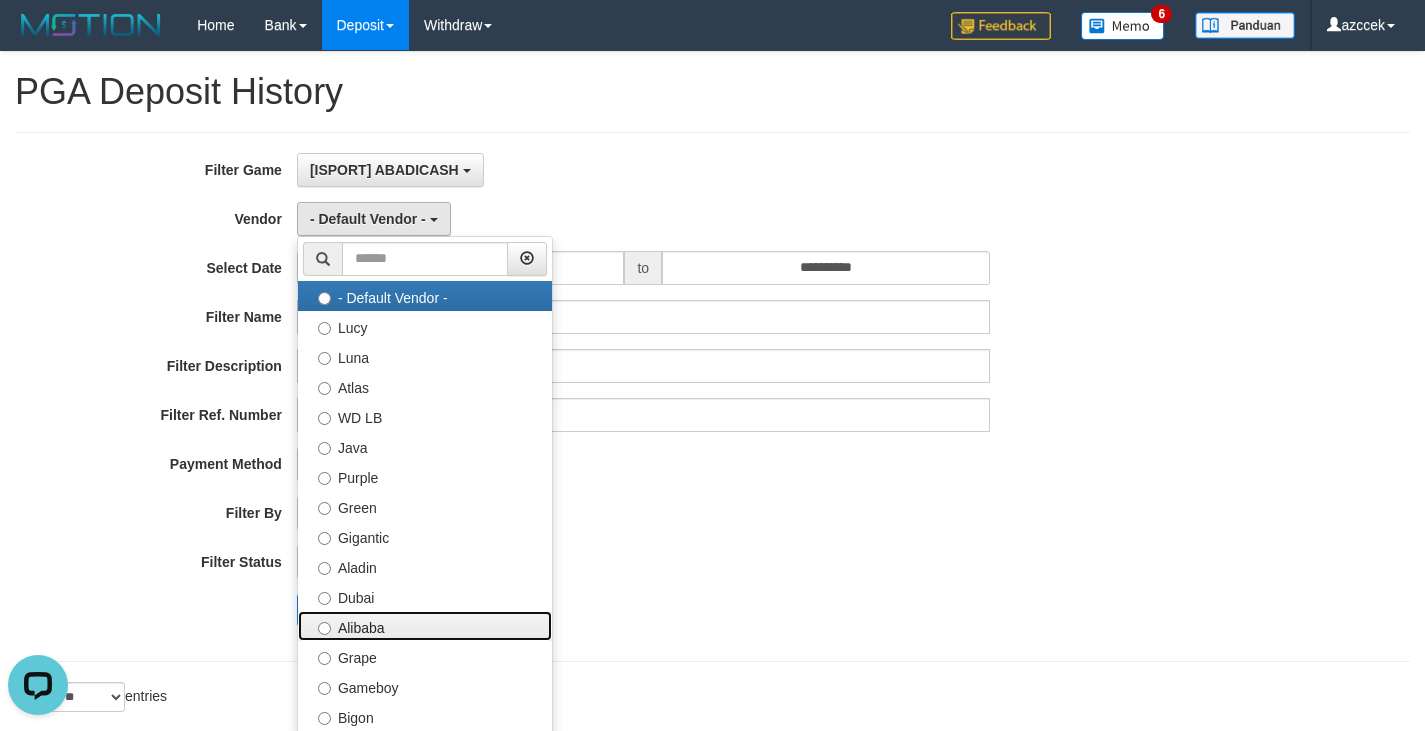 click on "Alibaba" at bounding box center (425, 626) 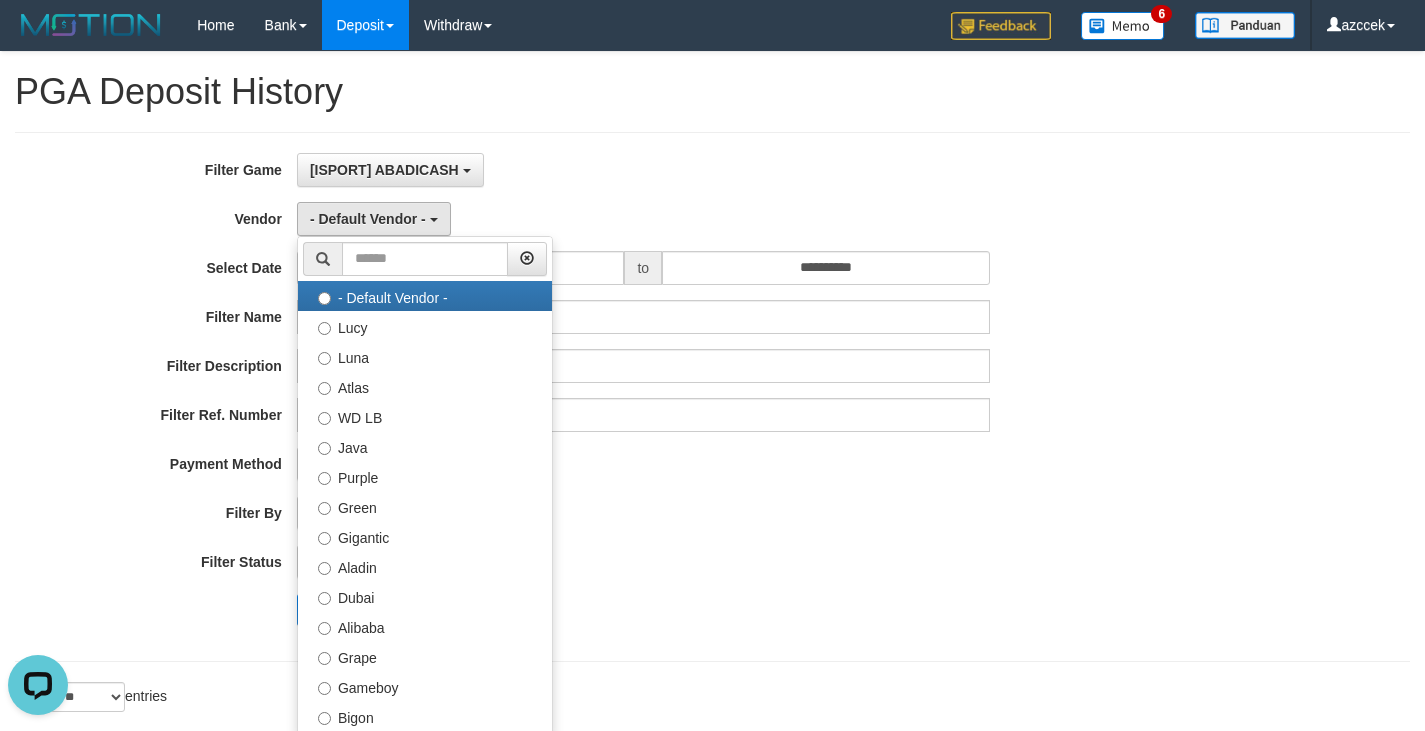 select on "**********" 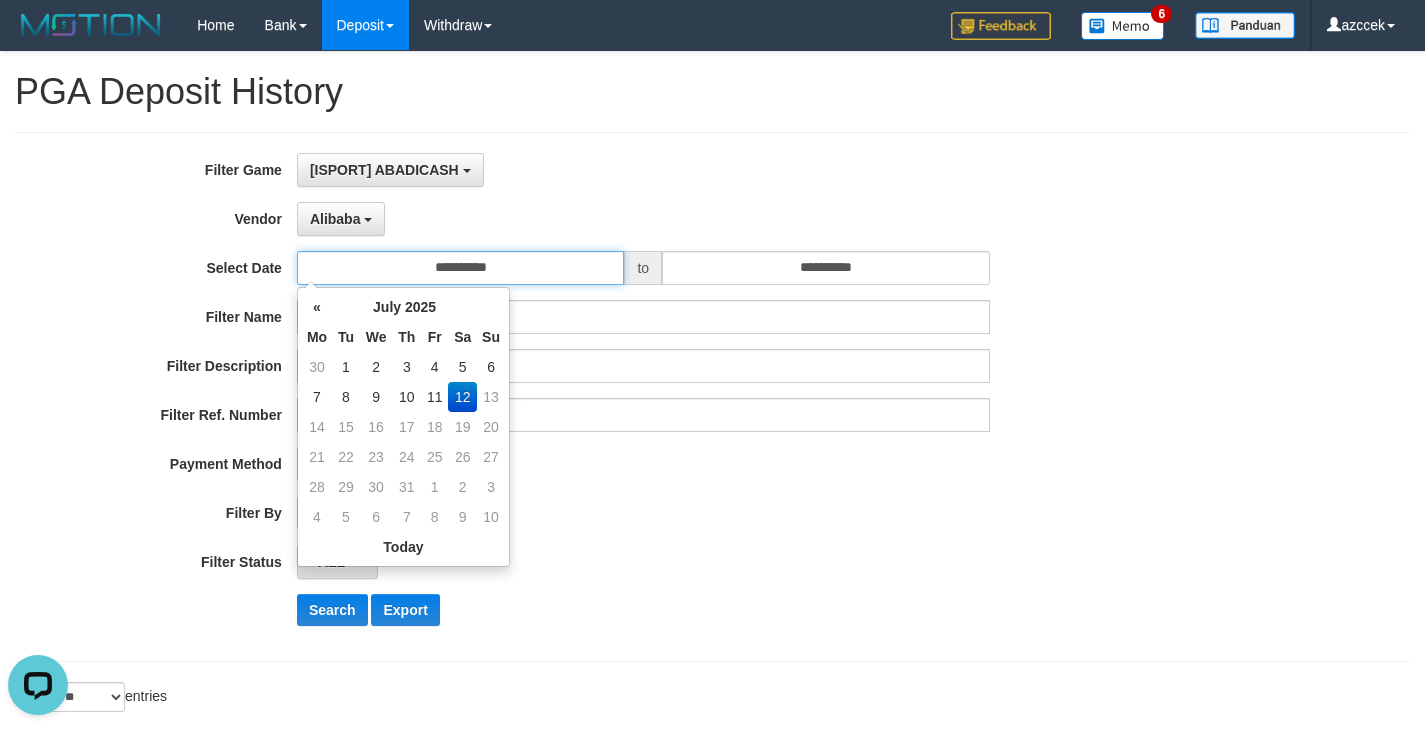 click on "**********" at bounding box center (461, 268) 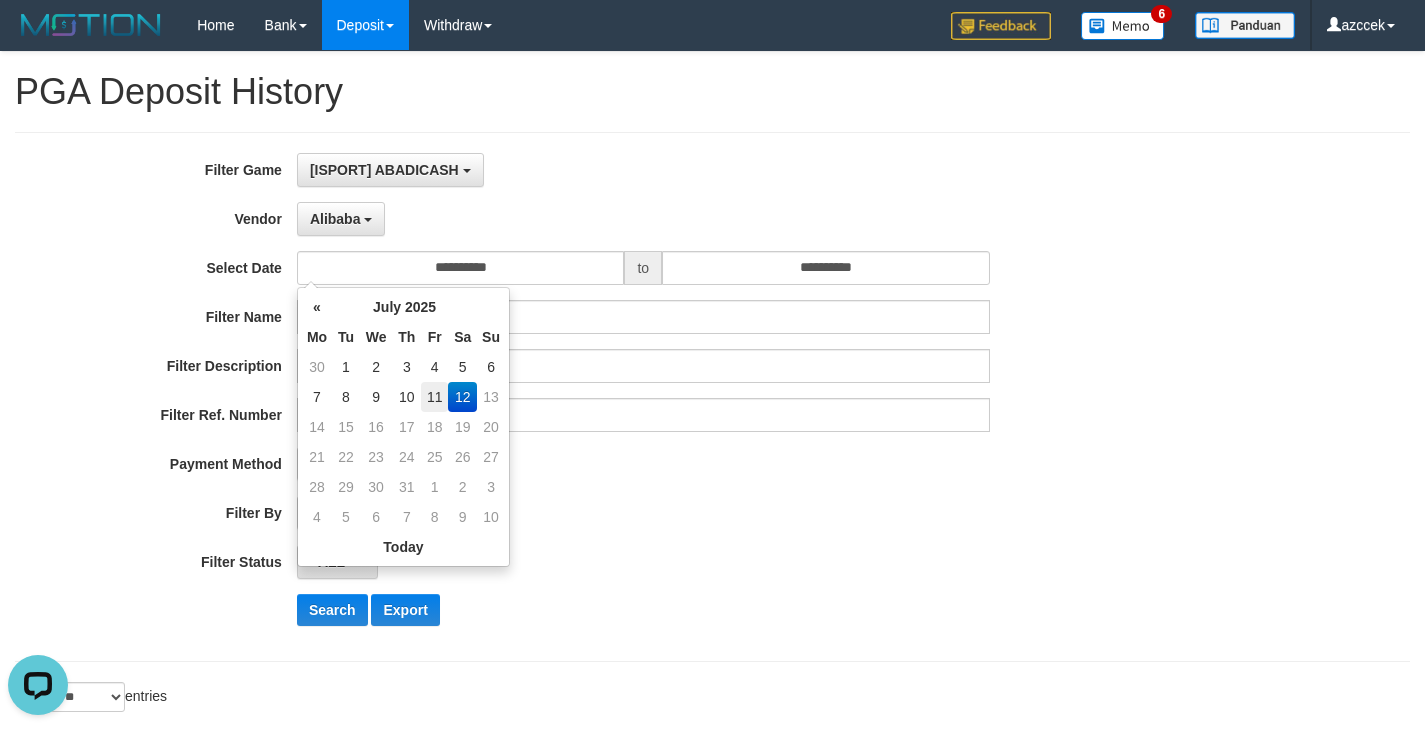 click on "11" at bounding box center [434, 397] 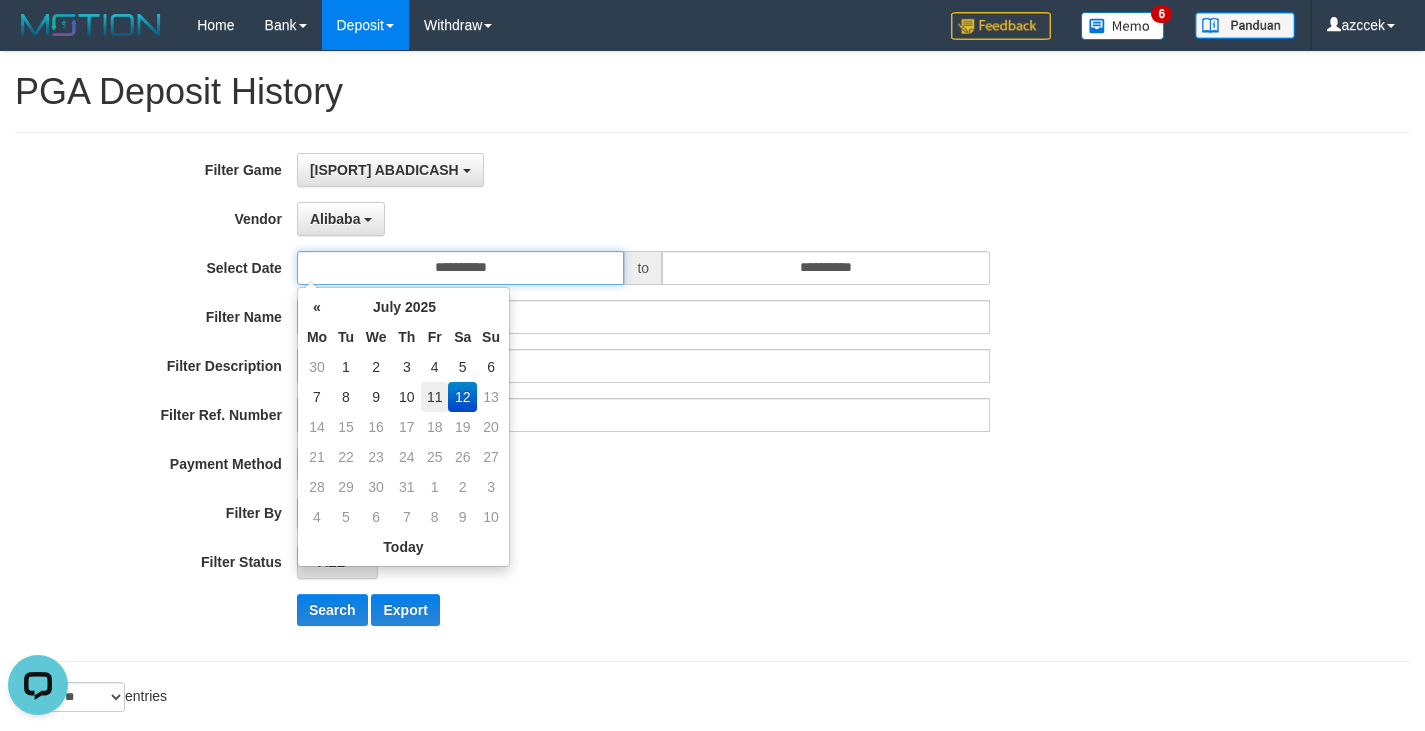 type on "**********" 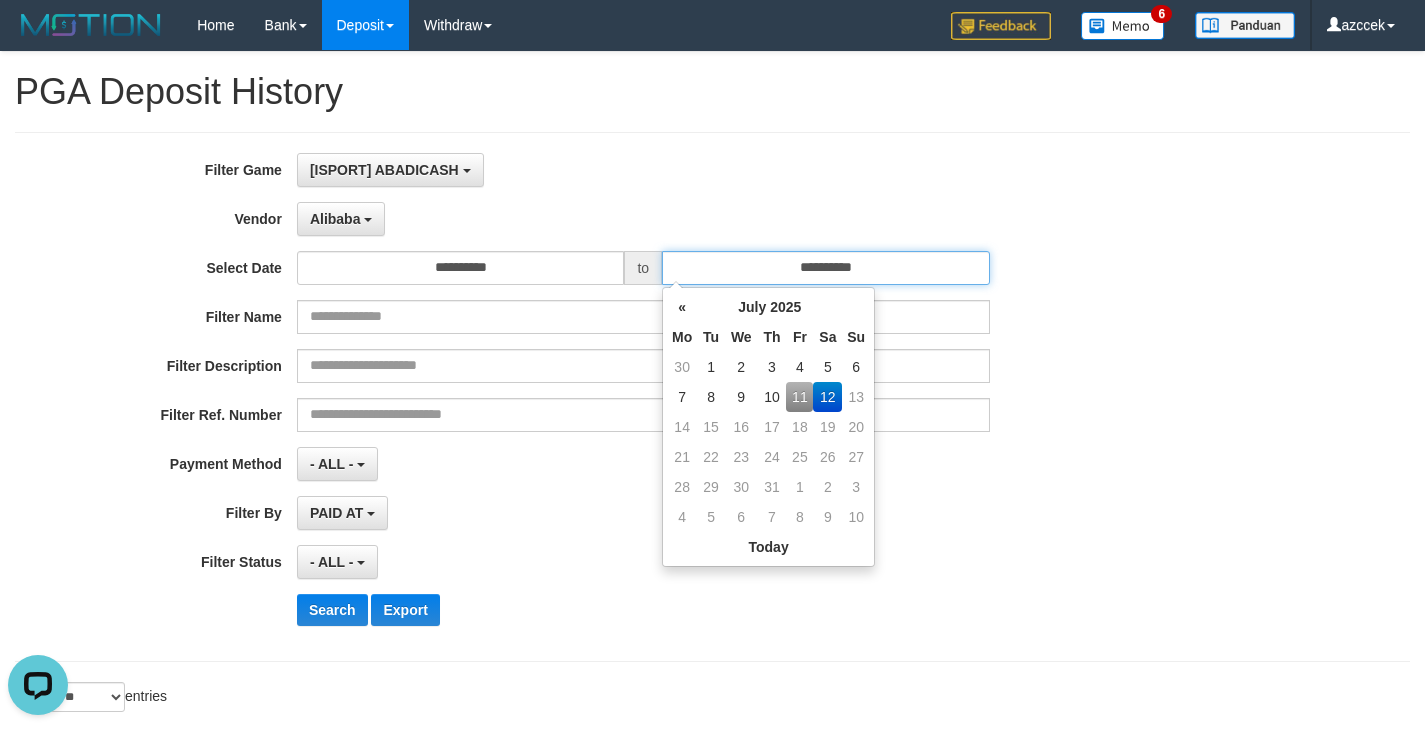 click on "**********" at bounding box center (826, 268) 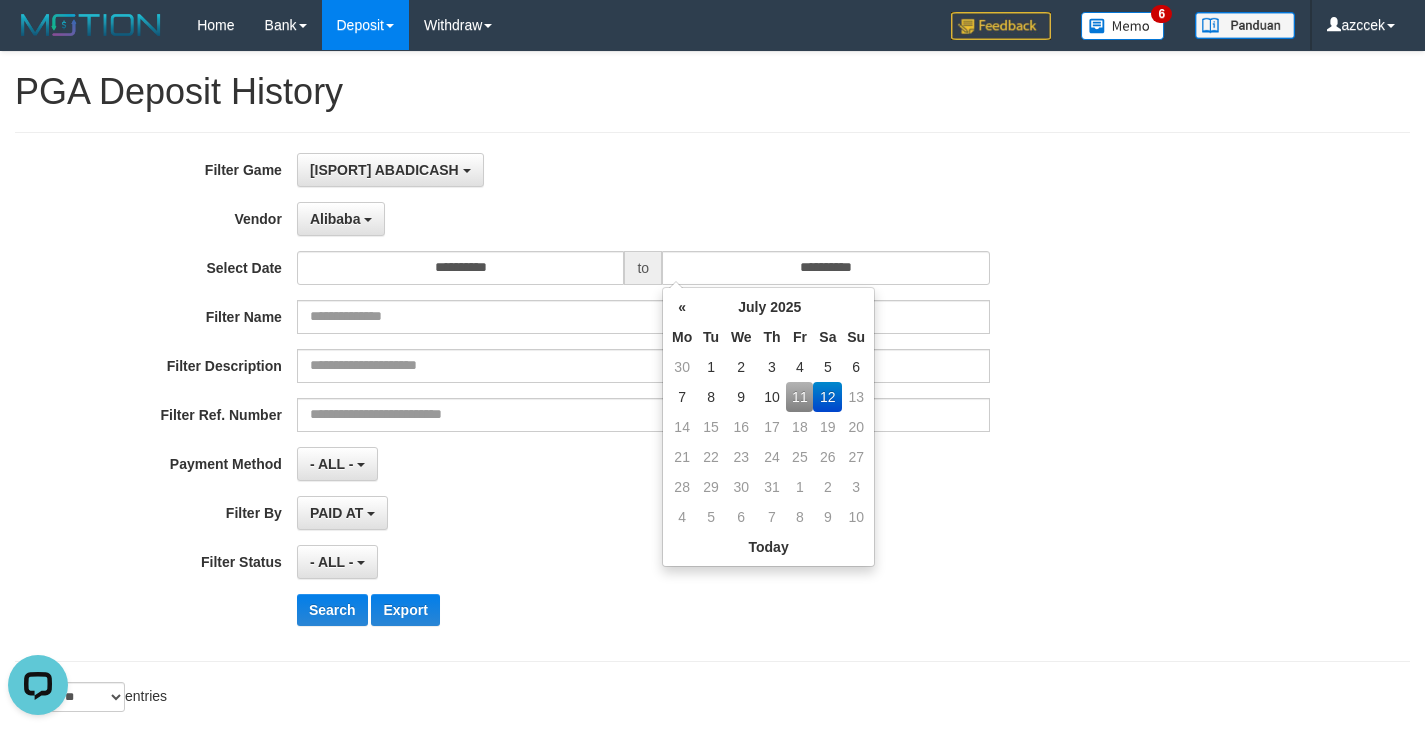 click on "11" at bounding box center (799, 397) 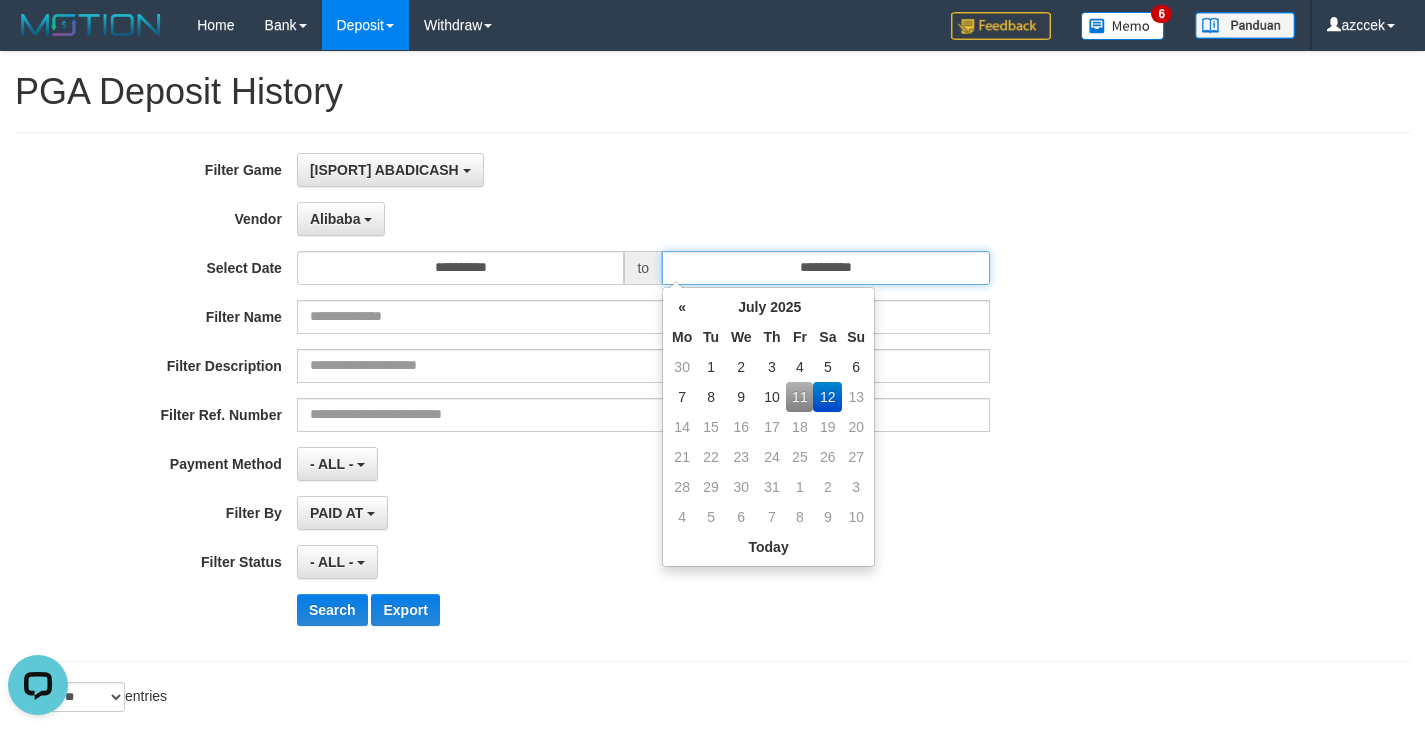 type on "**********" 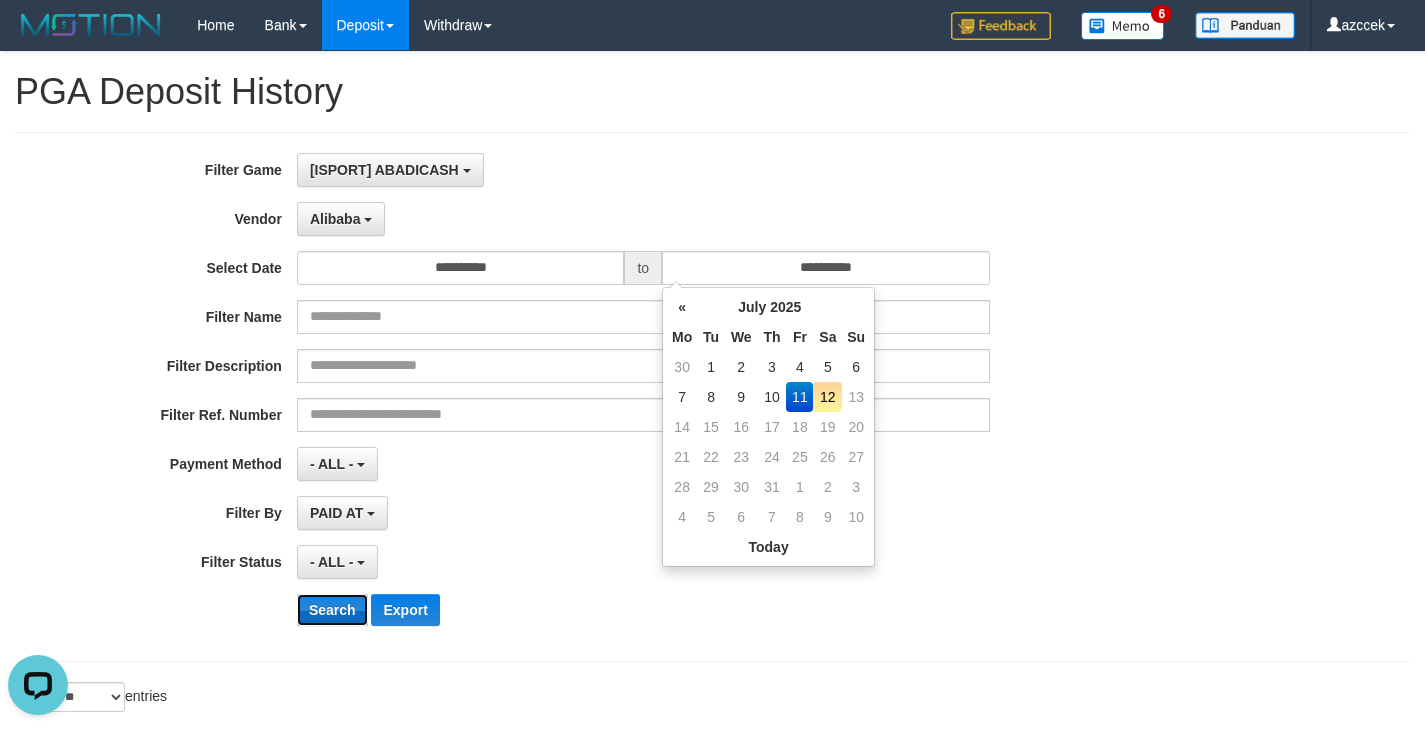click on "Search" at bounding box center (332, 610) 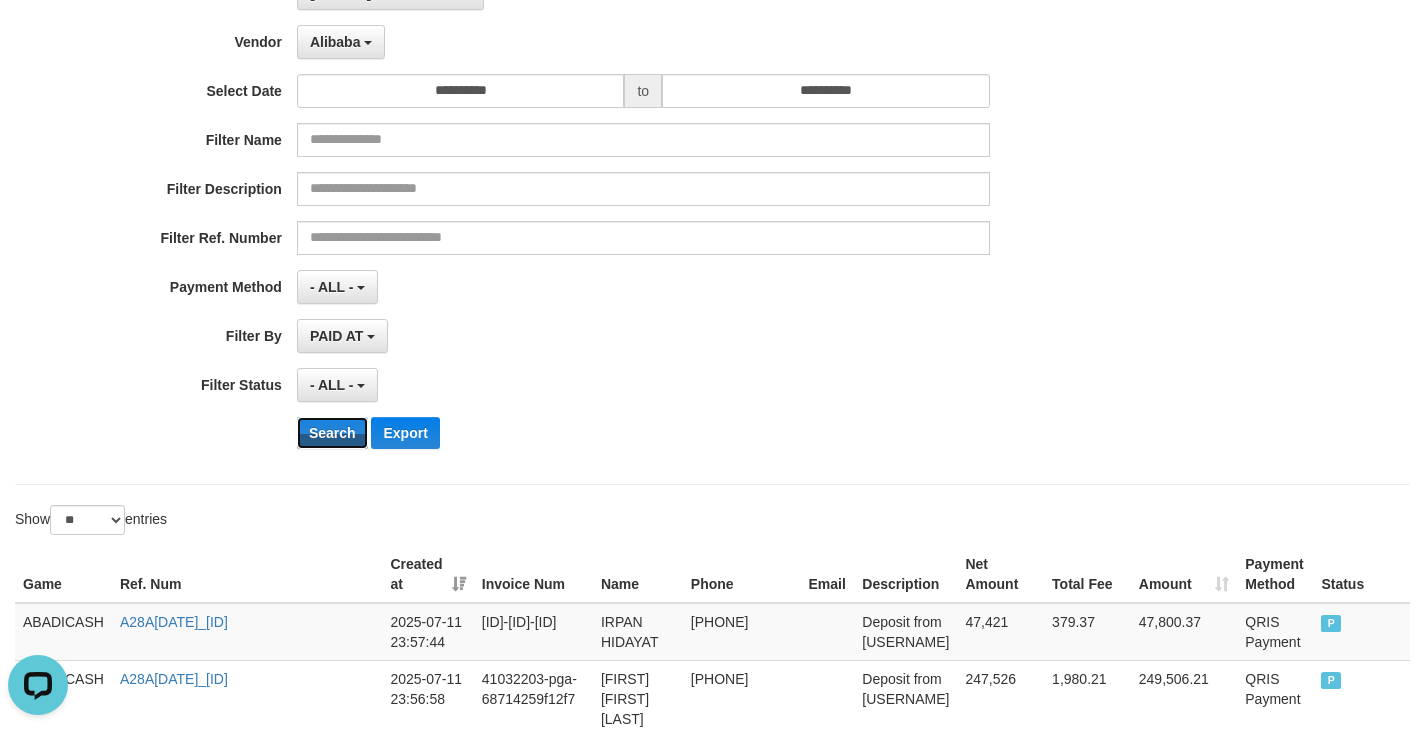 scroll, scrollTop: 171, scrollLeft: 0, axis: vertical 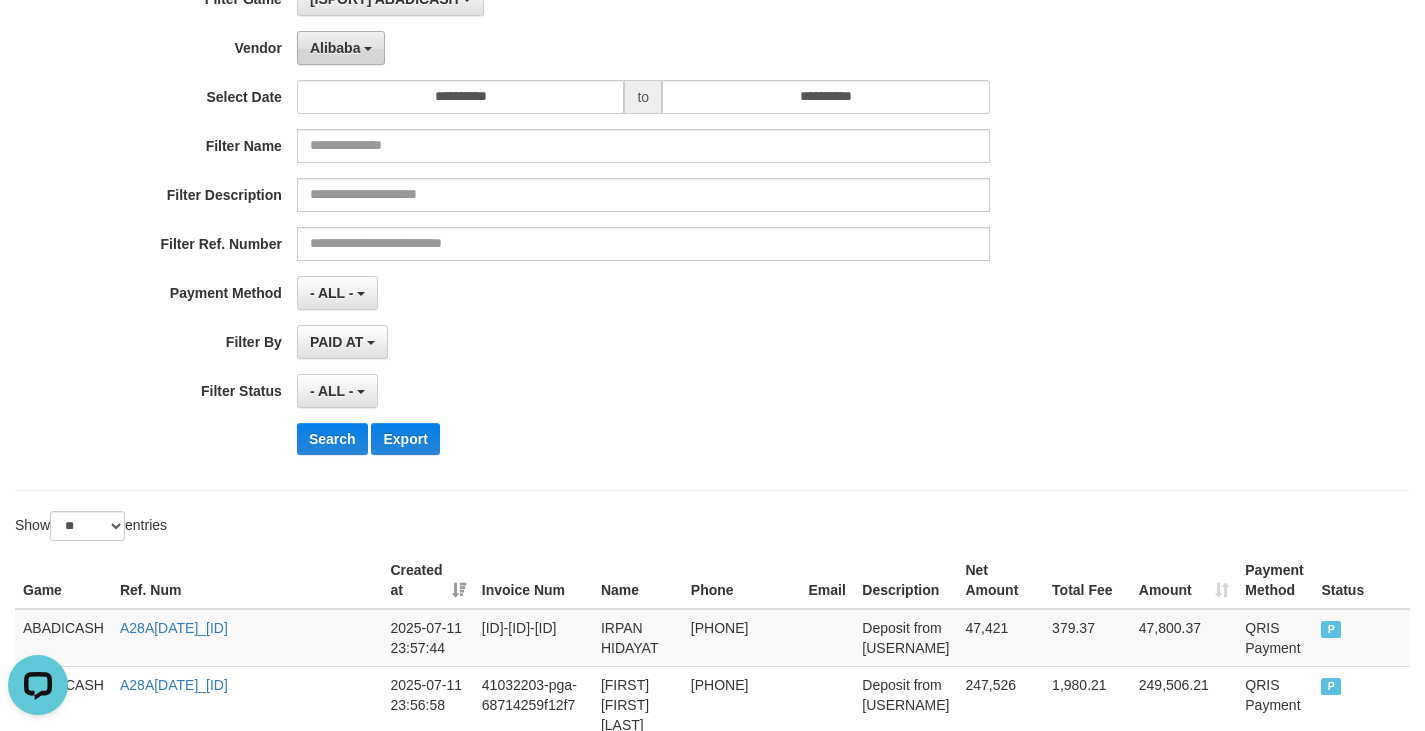 click on "Alibaba" at bounding box center [335, 48] 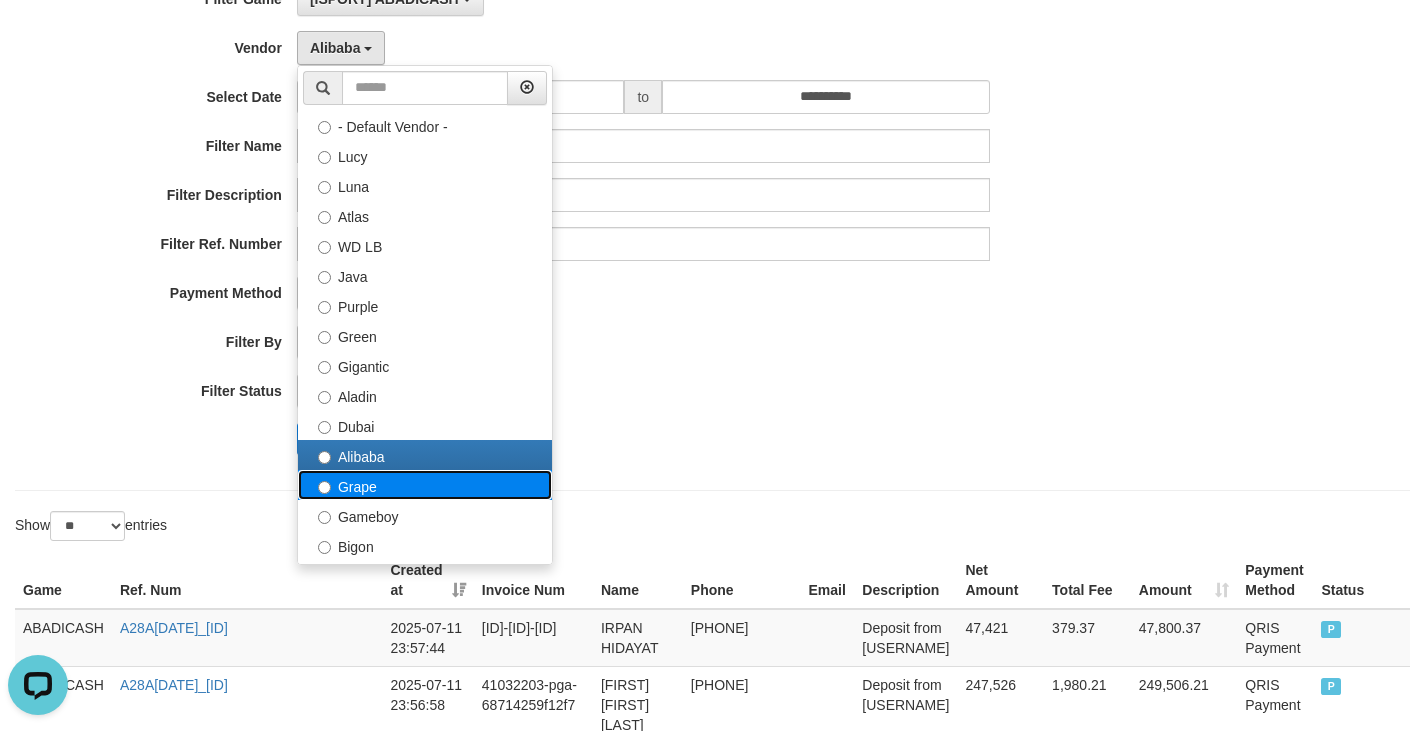 click on "Grape" at bounding box center (425, 485) 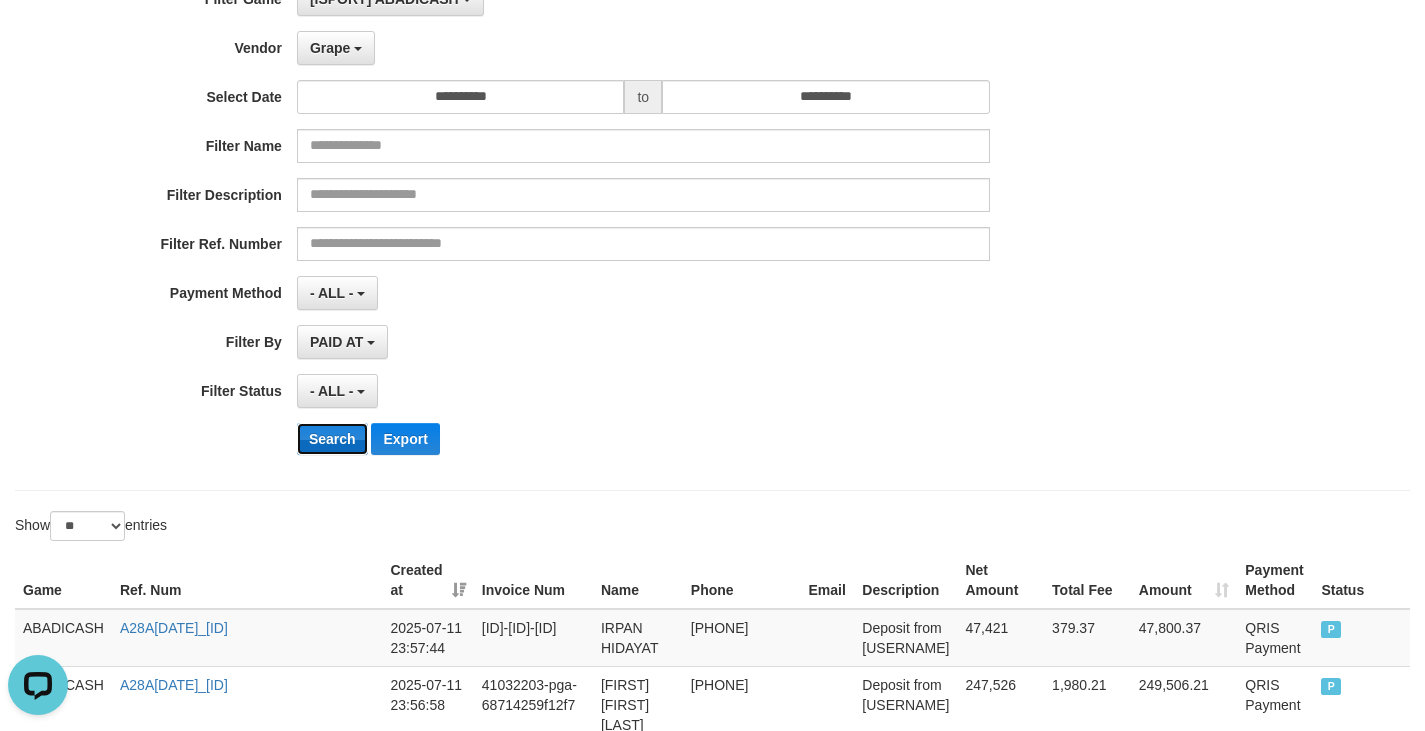 click on "Search" at bounding box center (332, 439) 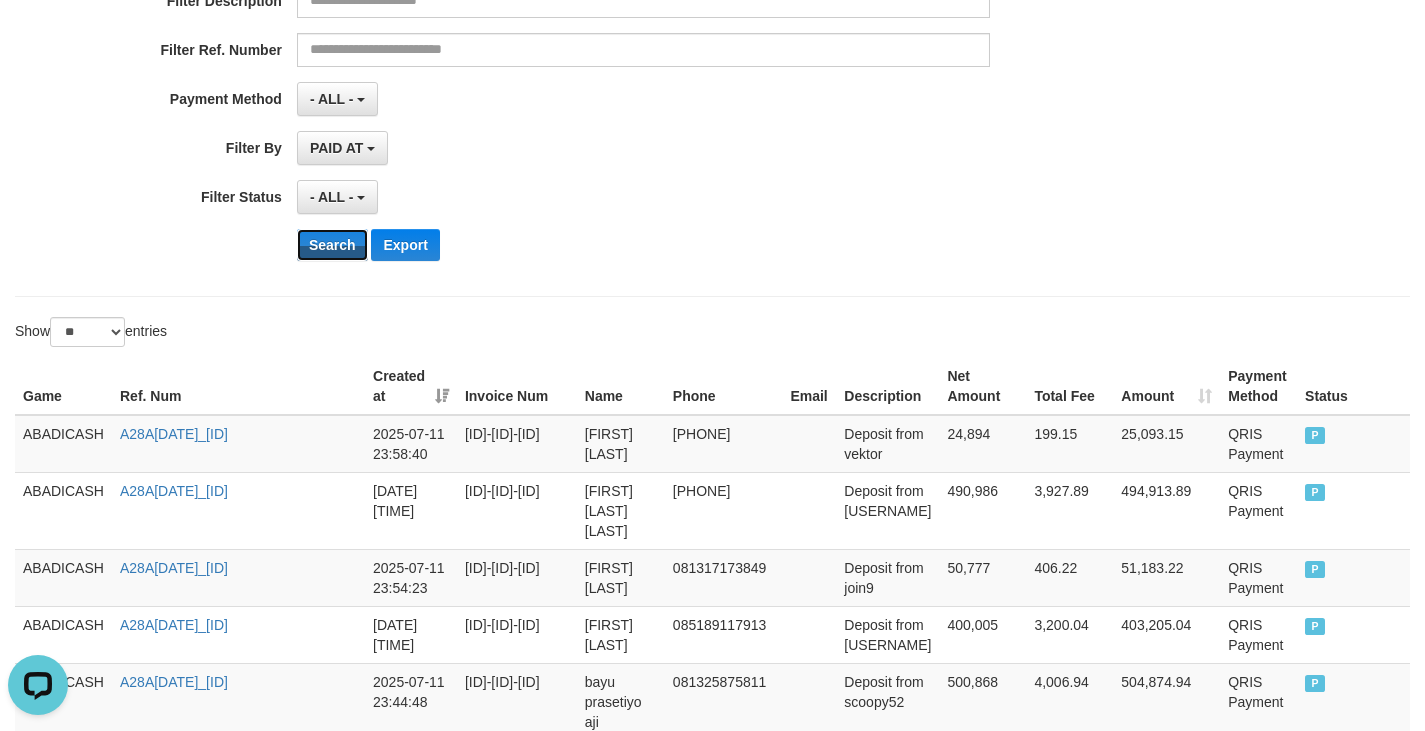 scroll, scrollTop: 205, scrollLeft: 0, axis: vertical 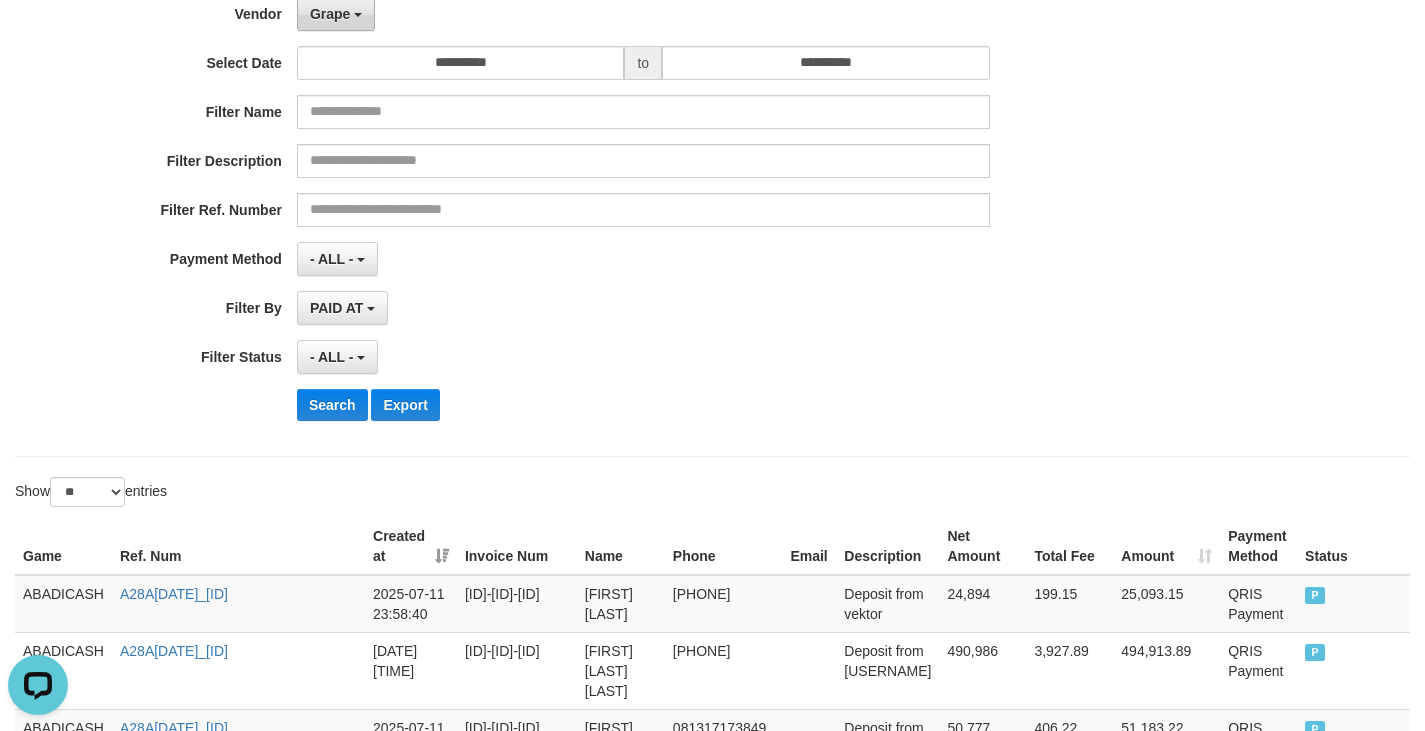 click on "Grape" at bounding box center [336, 14] 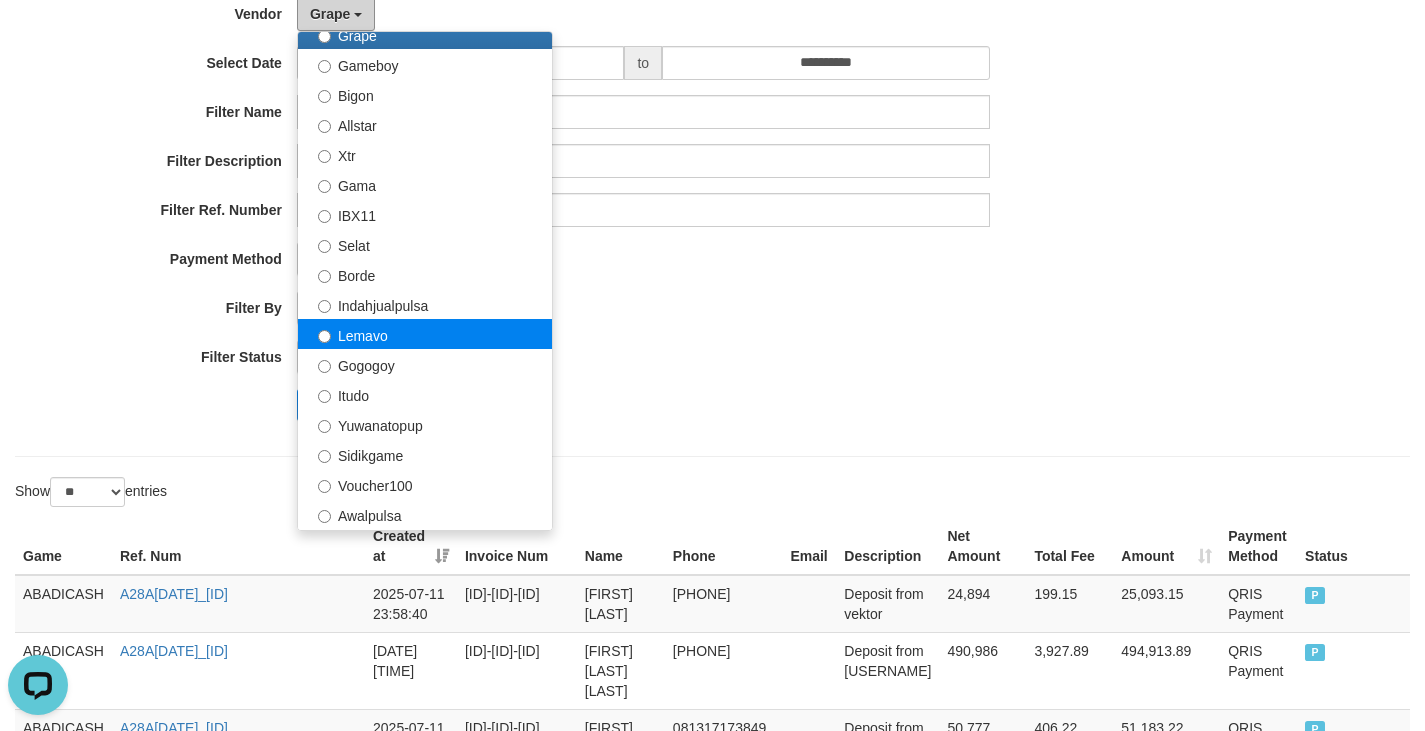 scroll, scrollTop: 533, scrollLeft: 0, axis: vertical 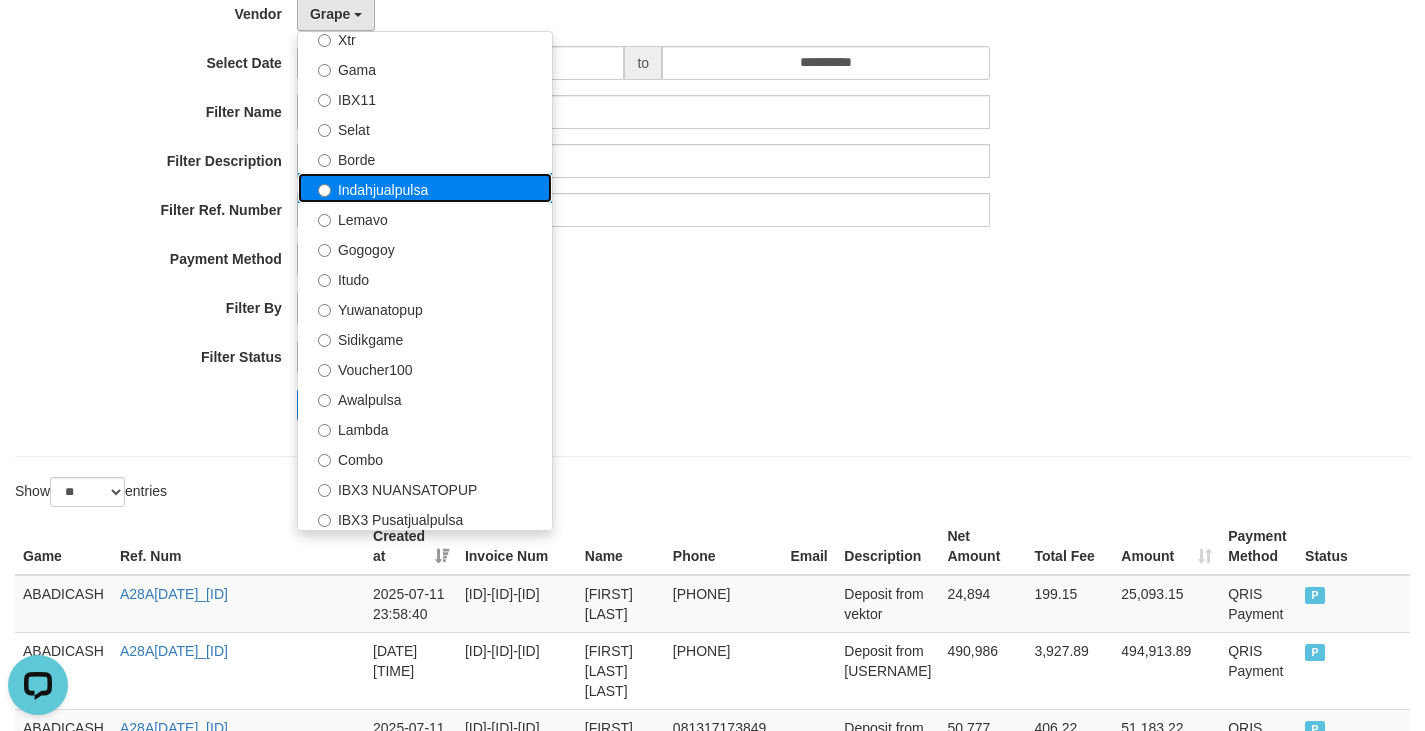 click on "Indahjualpulsa" at bounding box center [425, 188] 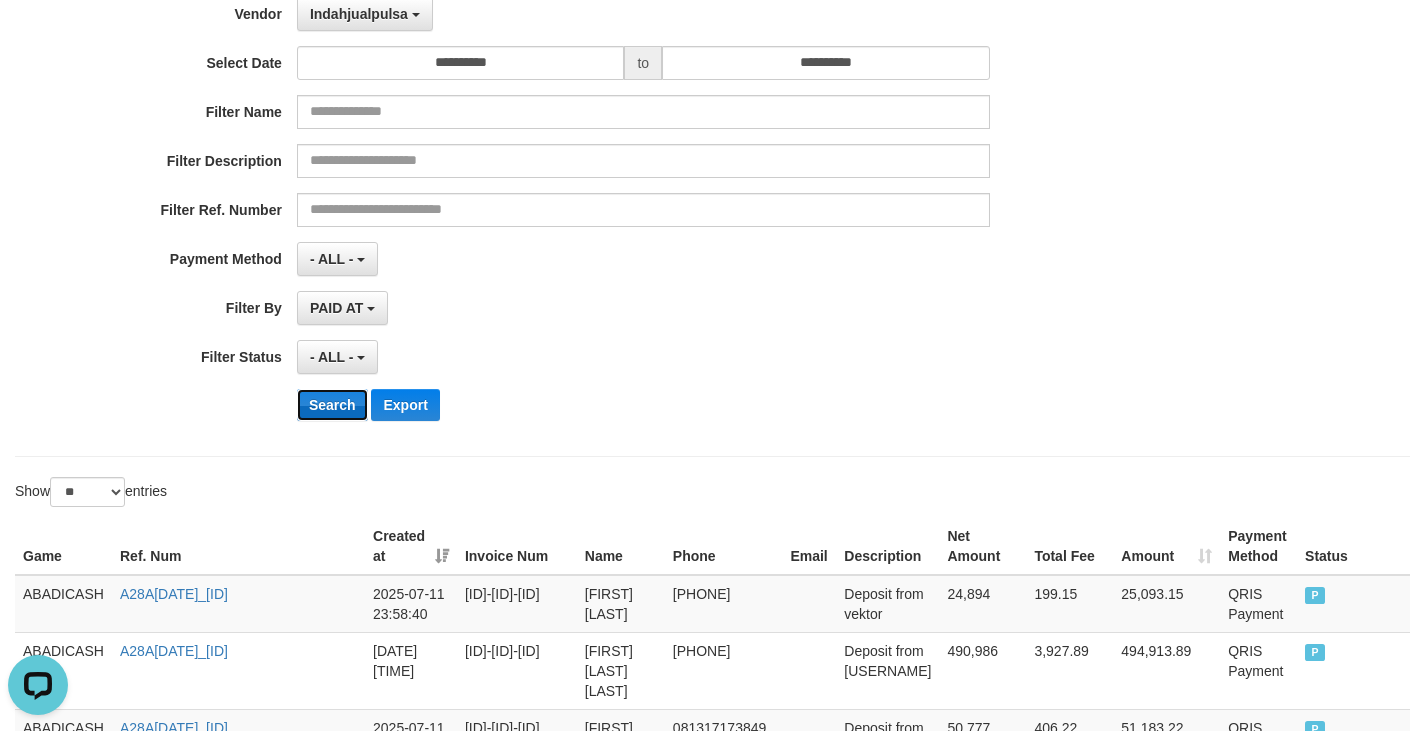 click on "Search" at bounding box center (332, 405) 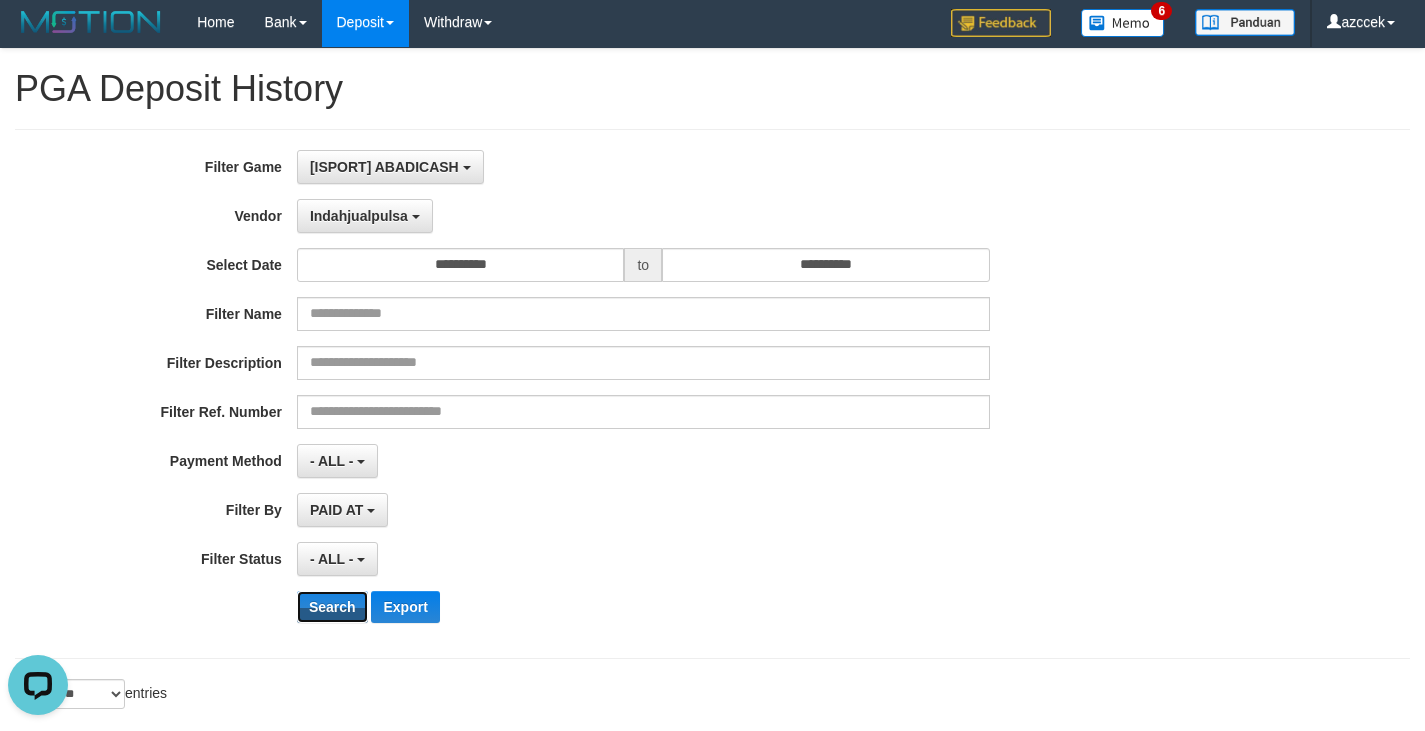 scroll, scrollTop: 0, scrollLeft: 0, axis: both 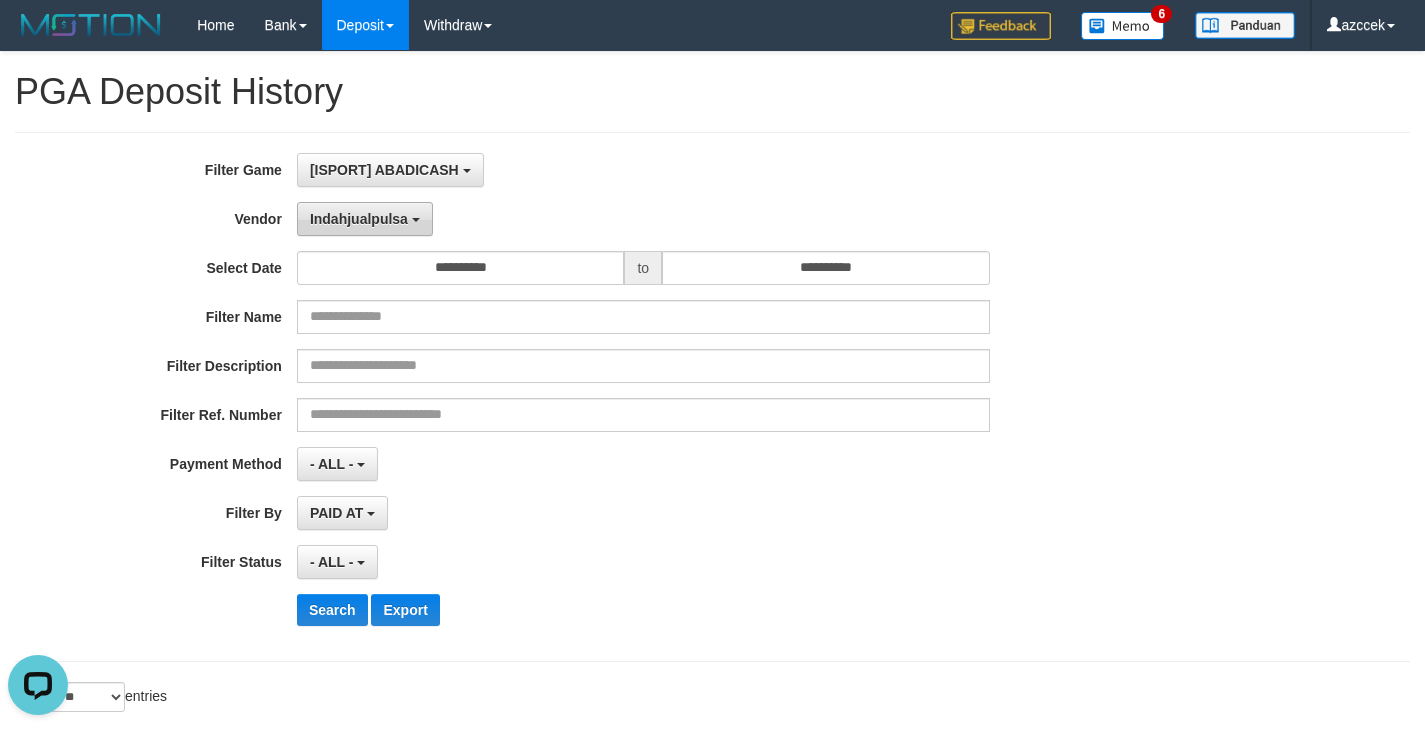 click on "Indahjualpulsa" at bounding box center [365, 219] 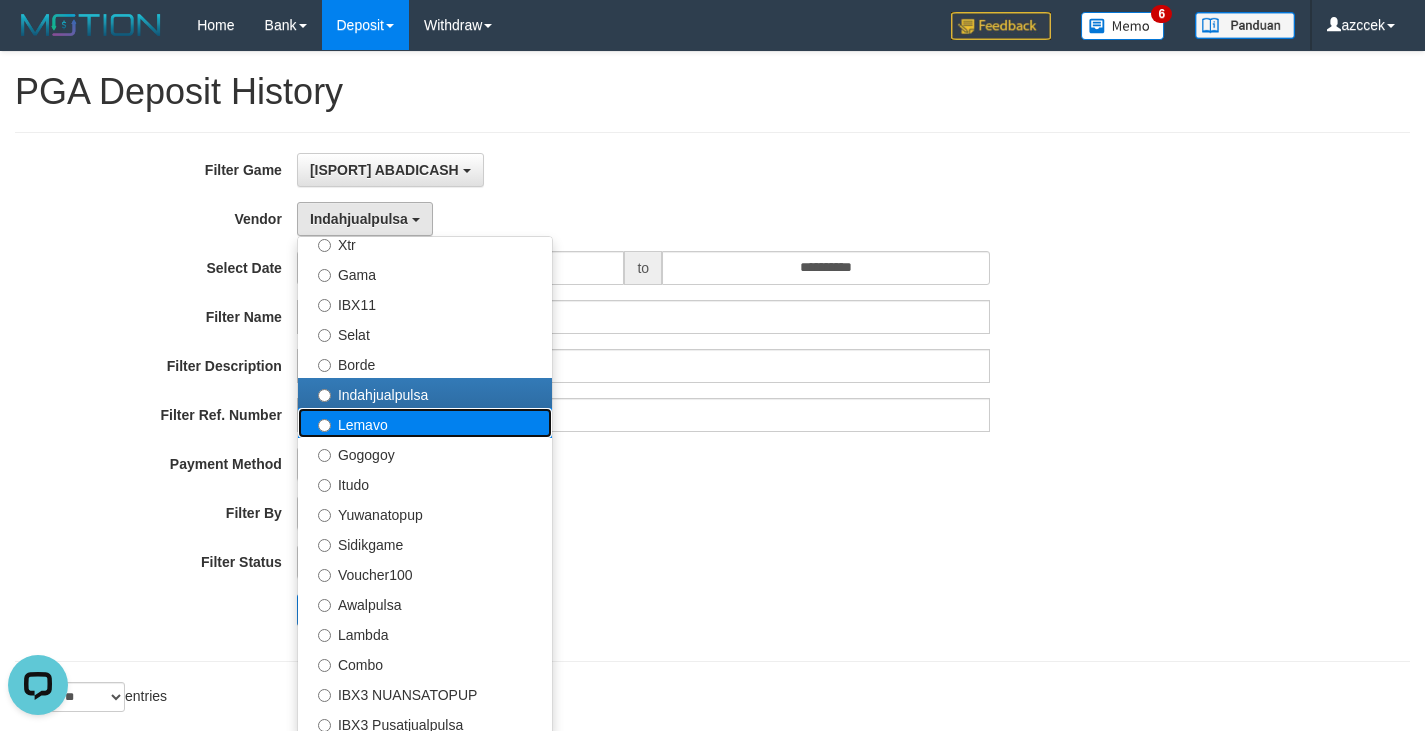 click on "Lemavo" at bounding box center [425, 423] 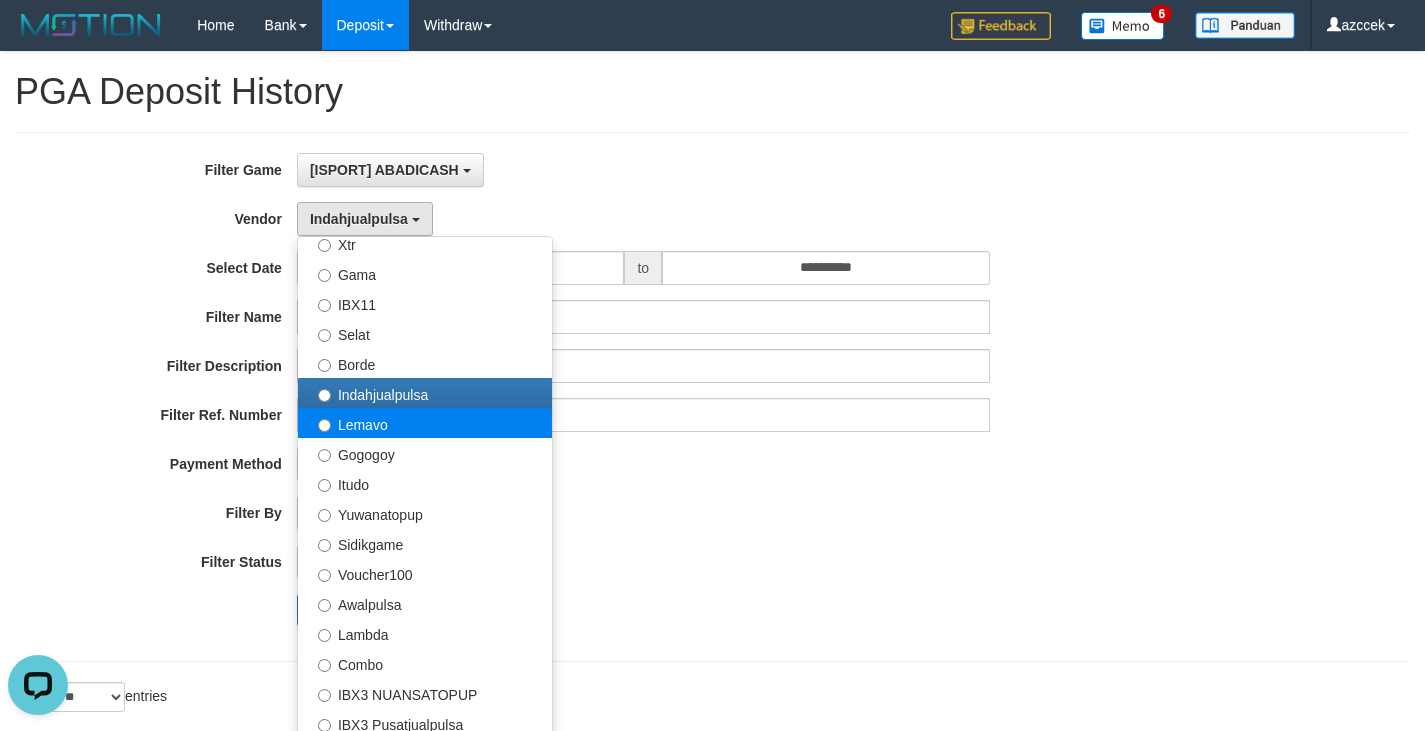 select on "**********" 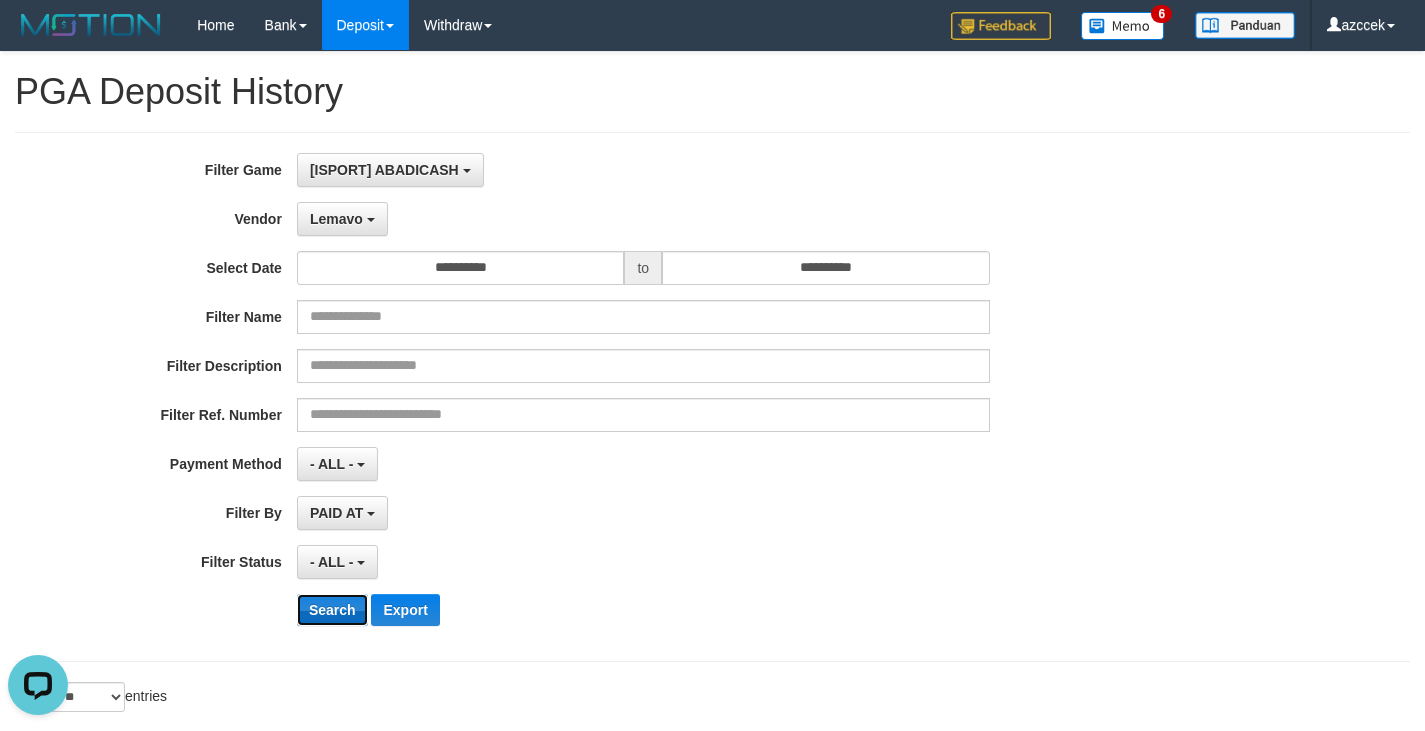 click on "Search" at bounding box center [332, 610] 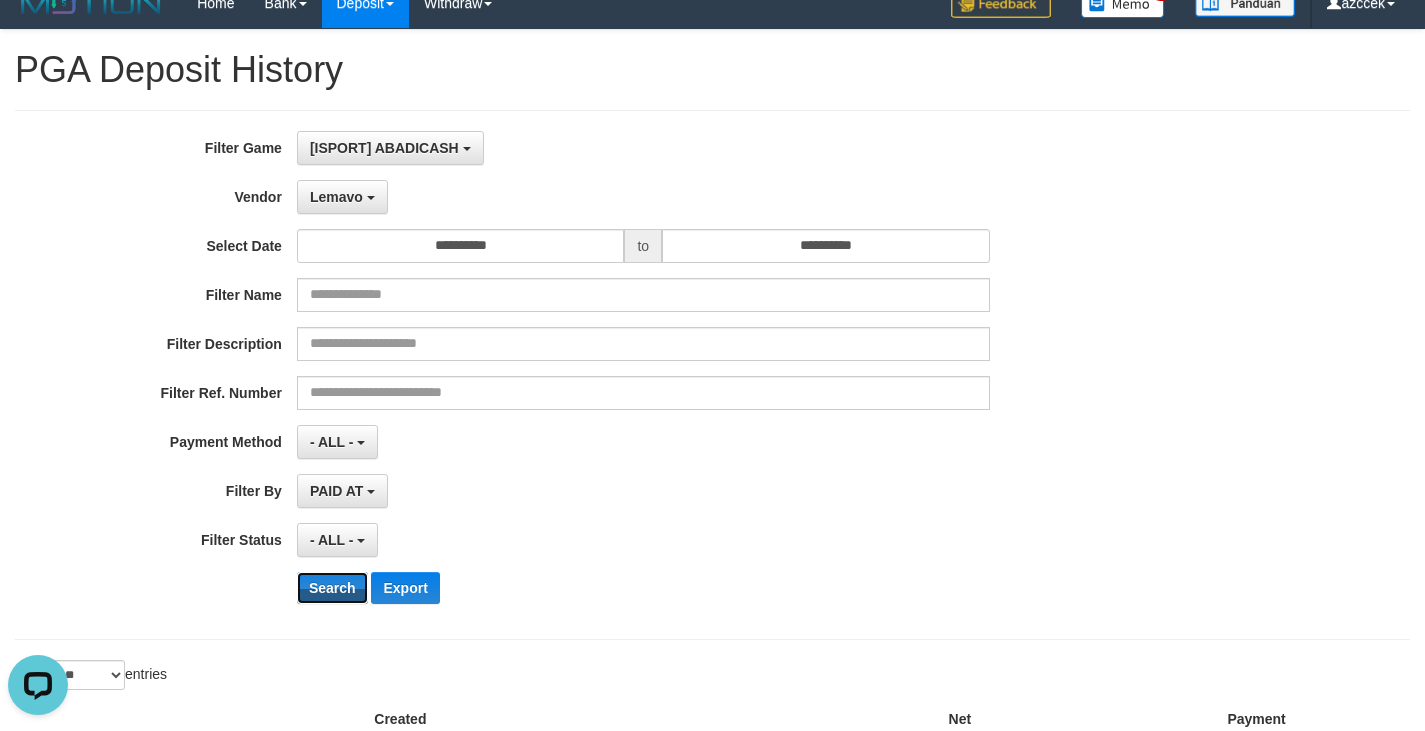 scroll, scrollTop: 0, scrollLeft: 0, axis: both 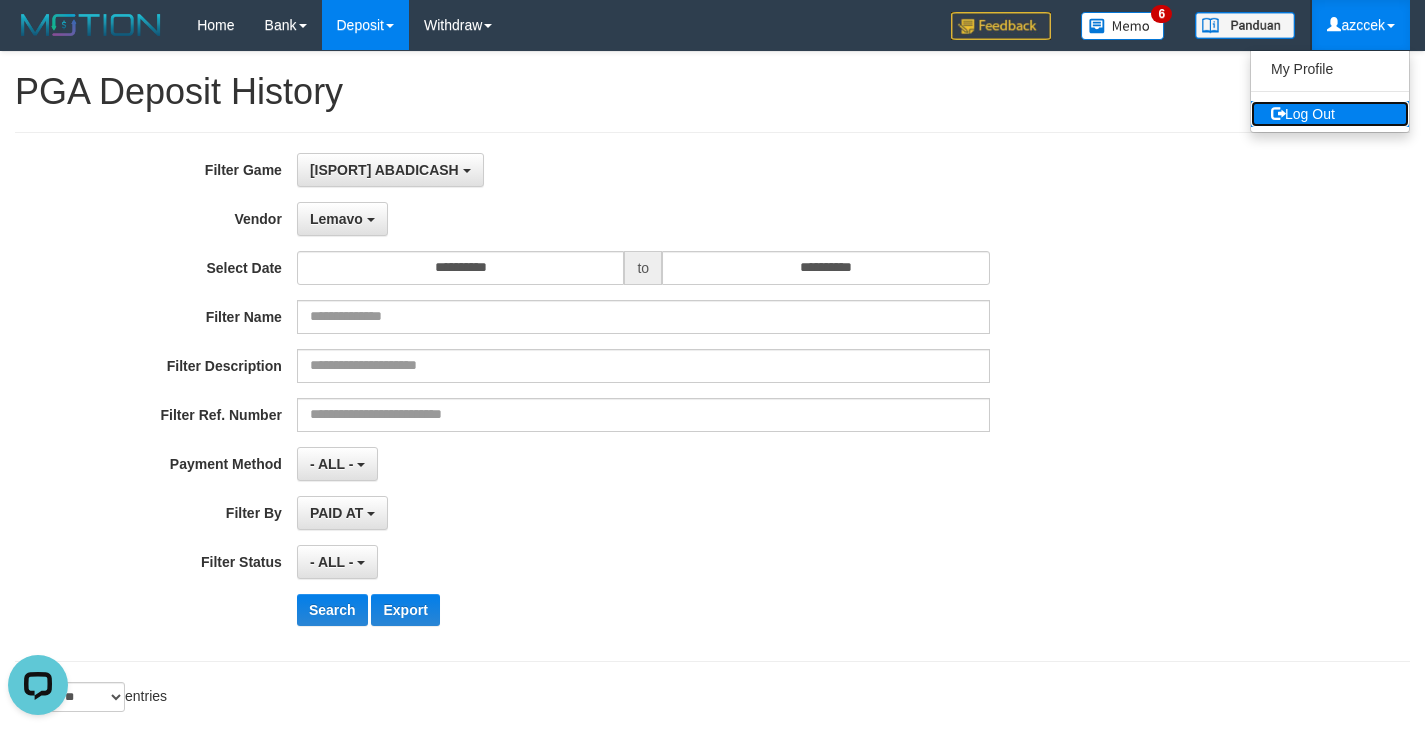 click on "Log Out" at bounding box center [1330, 114] 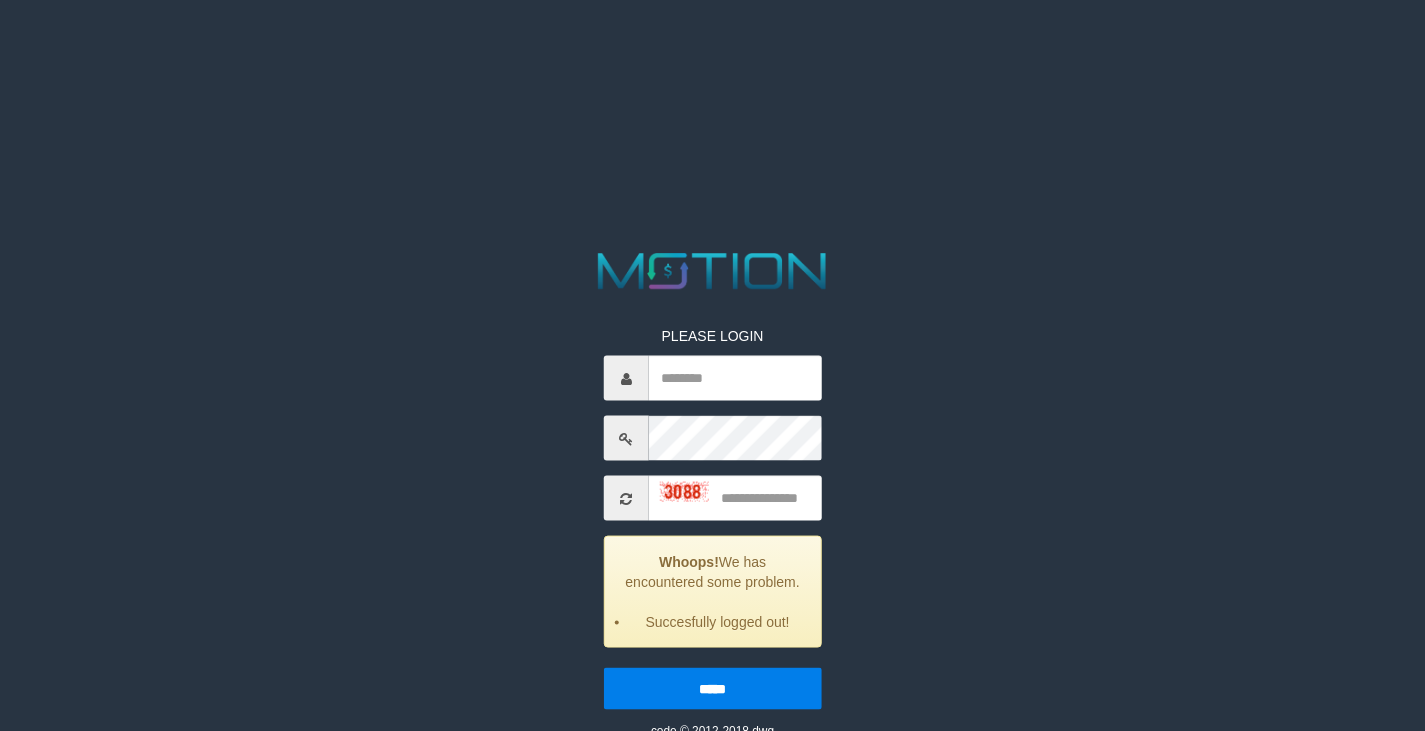 scroll, scrollTop: 0, scrollLeft: 0, axis: both 